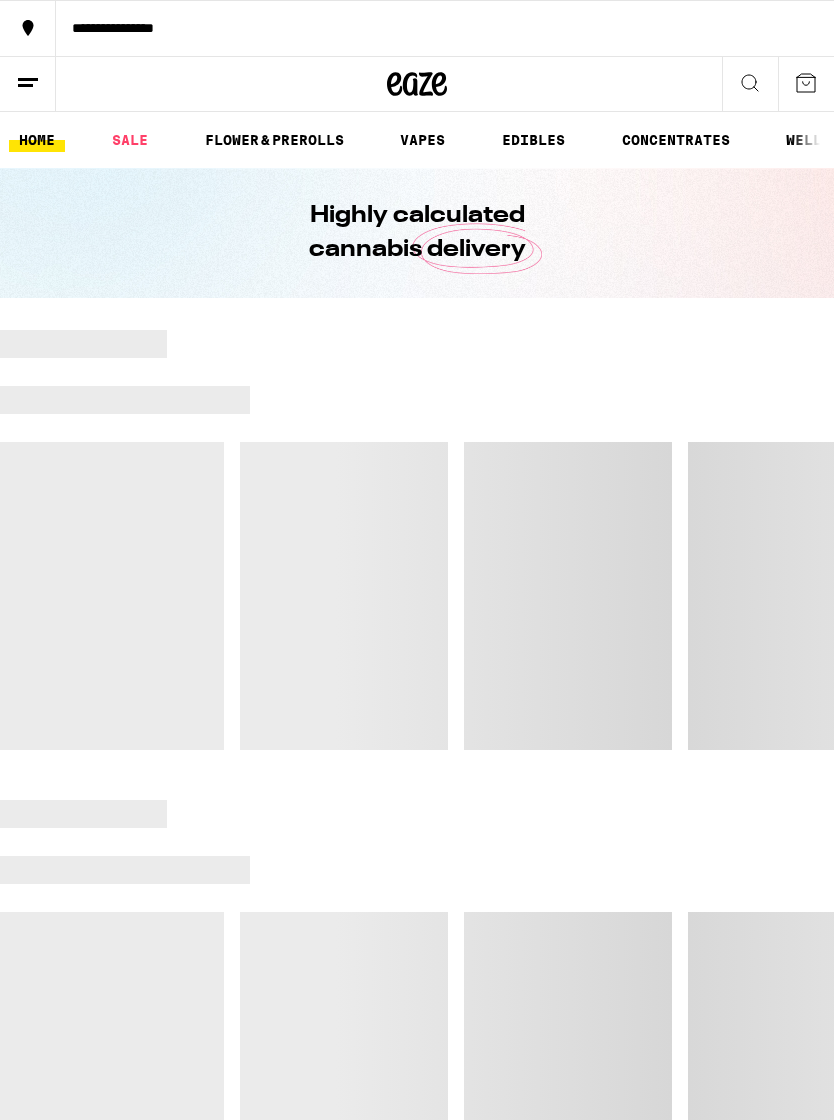 scroll, scrollTop: 0, scrollLeft: 0, axis: both 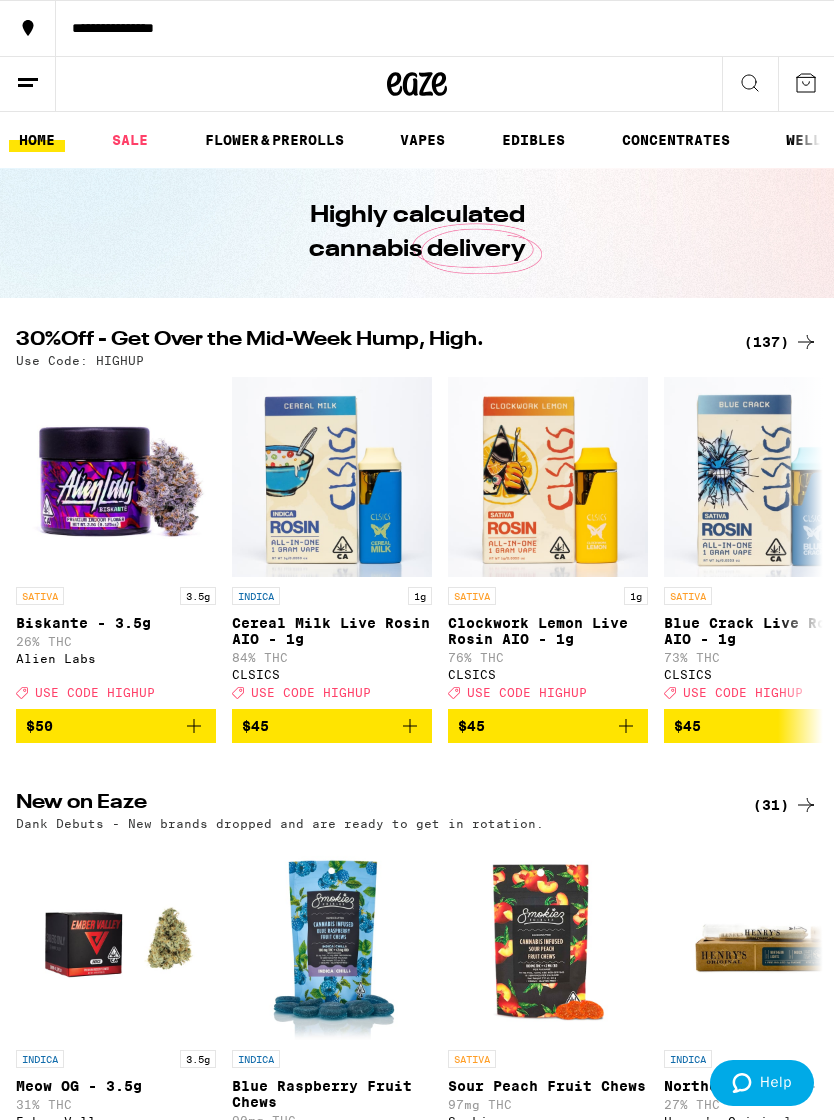 click on "VAPES" at bounding box center [422, 140] 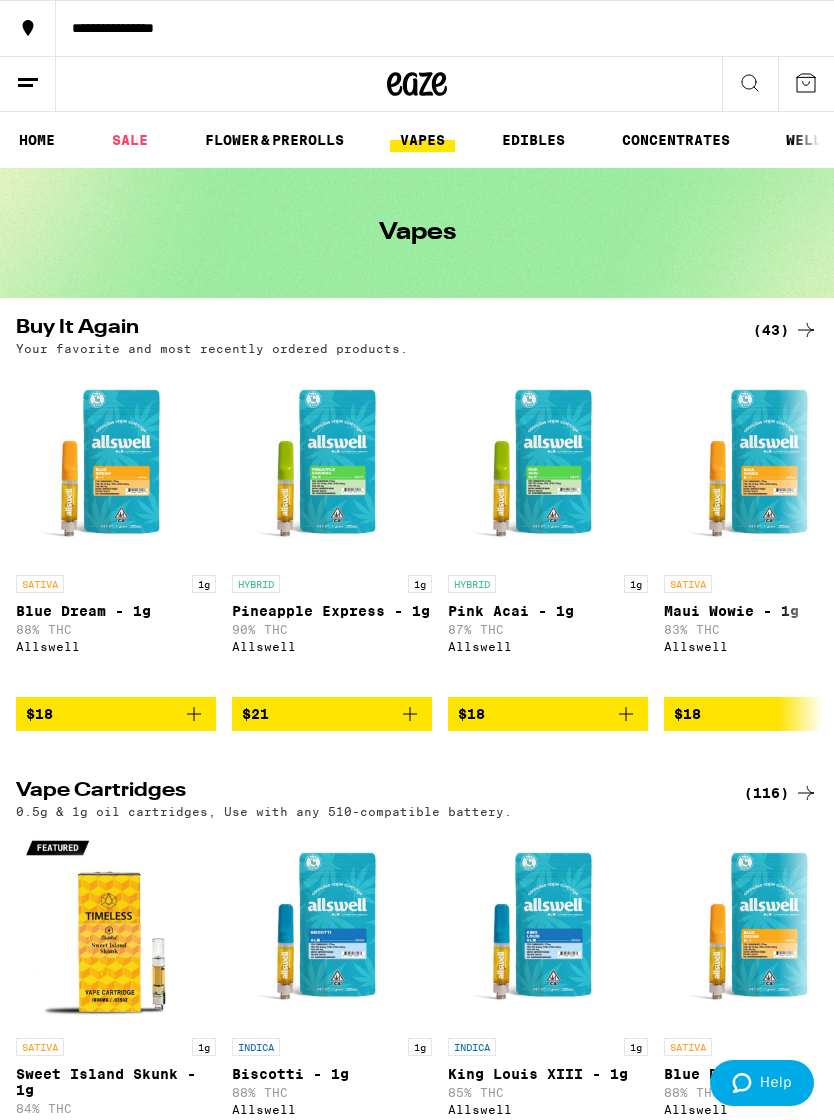 click on "(116)" at bounding box center (781, 793) 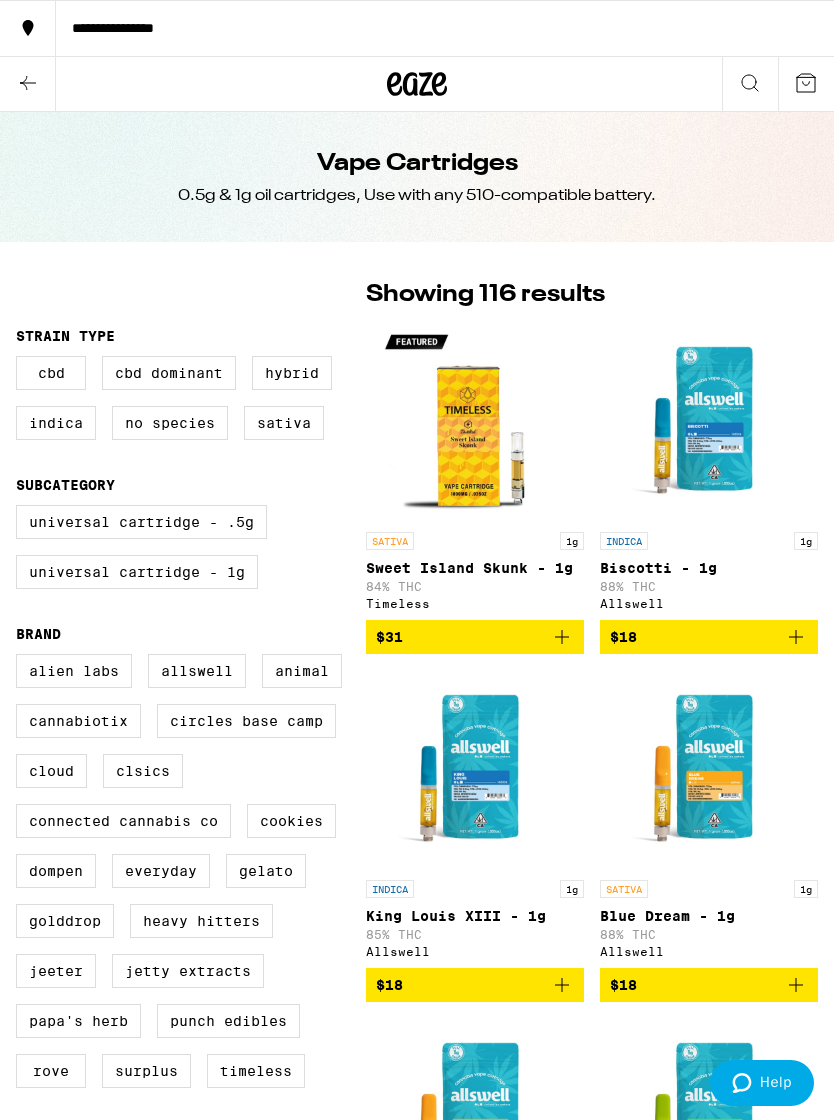 click on "Universal Cartridge - 1g" at bounding box center [137, 572] 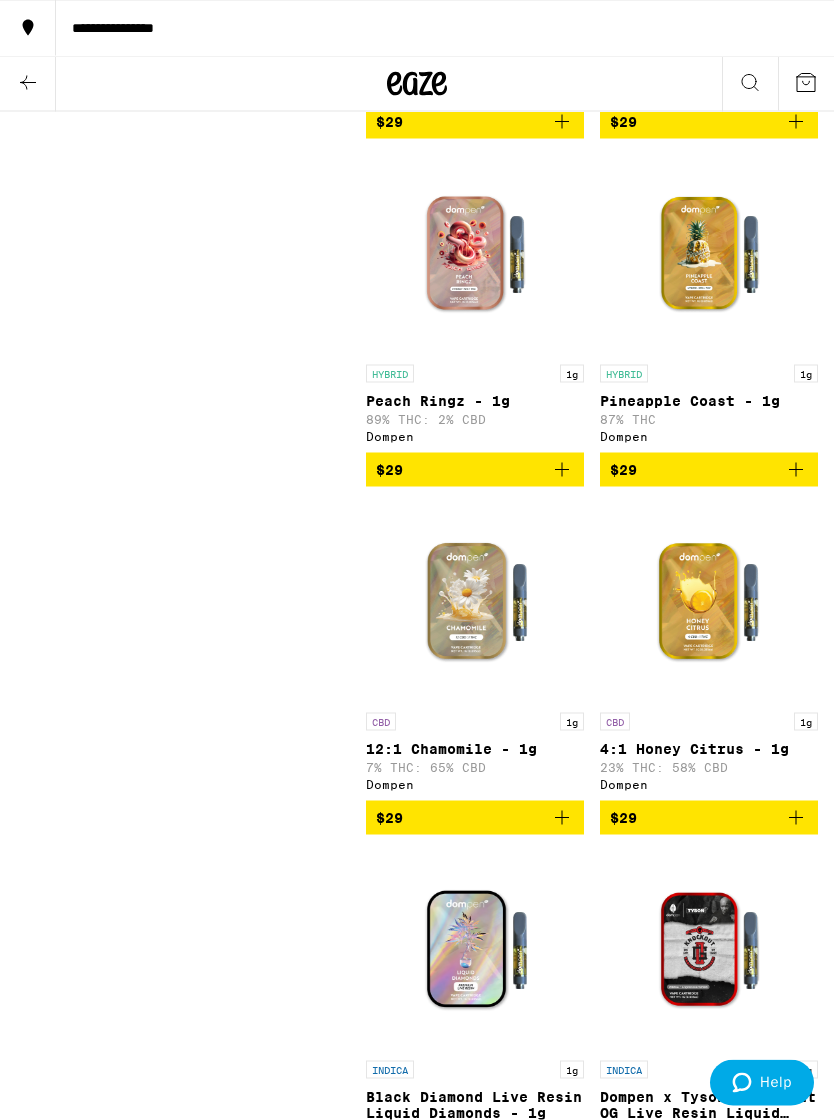 scroll, scrollTop: 7871, scrollLeft: 0, axis: vertical 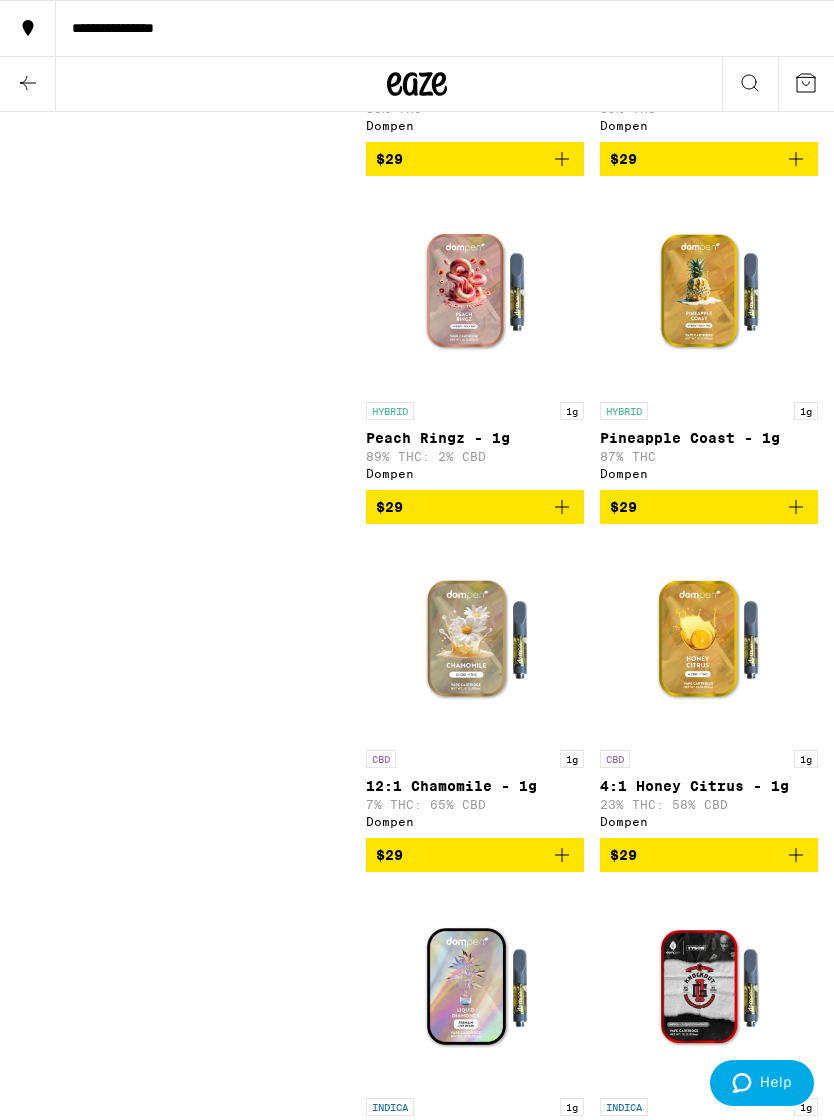 click 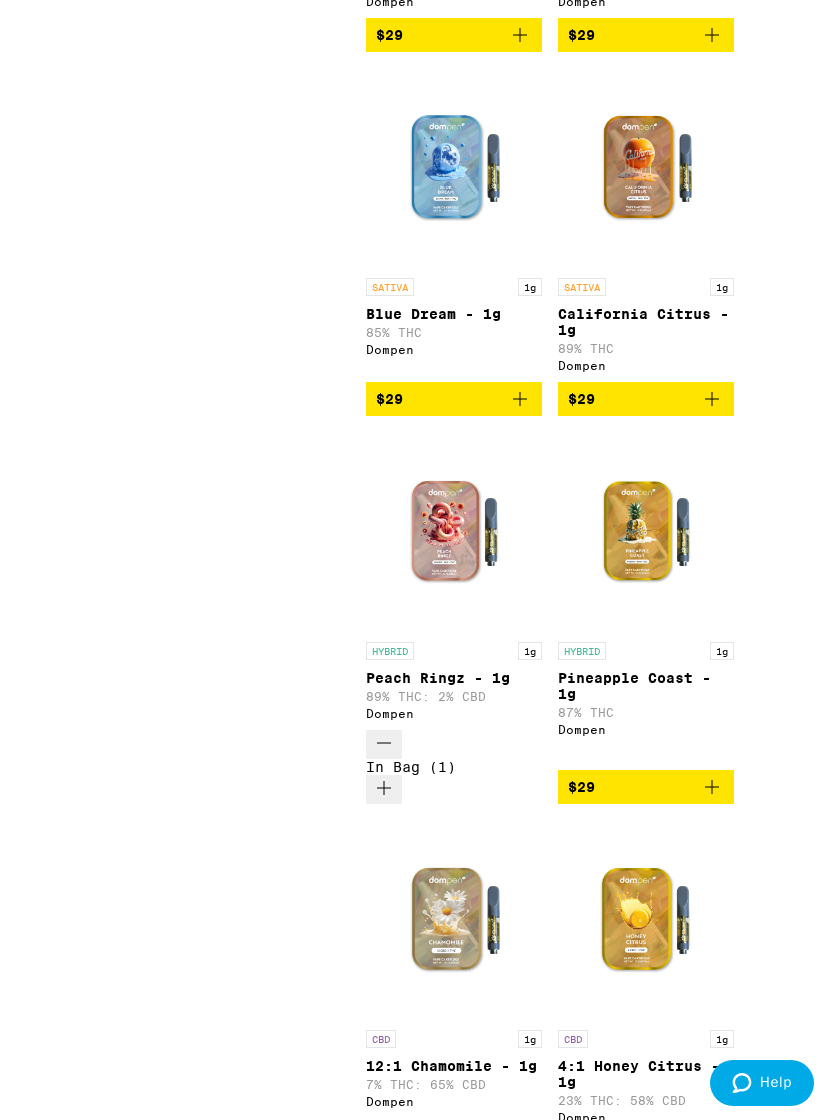 click 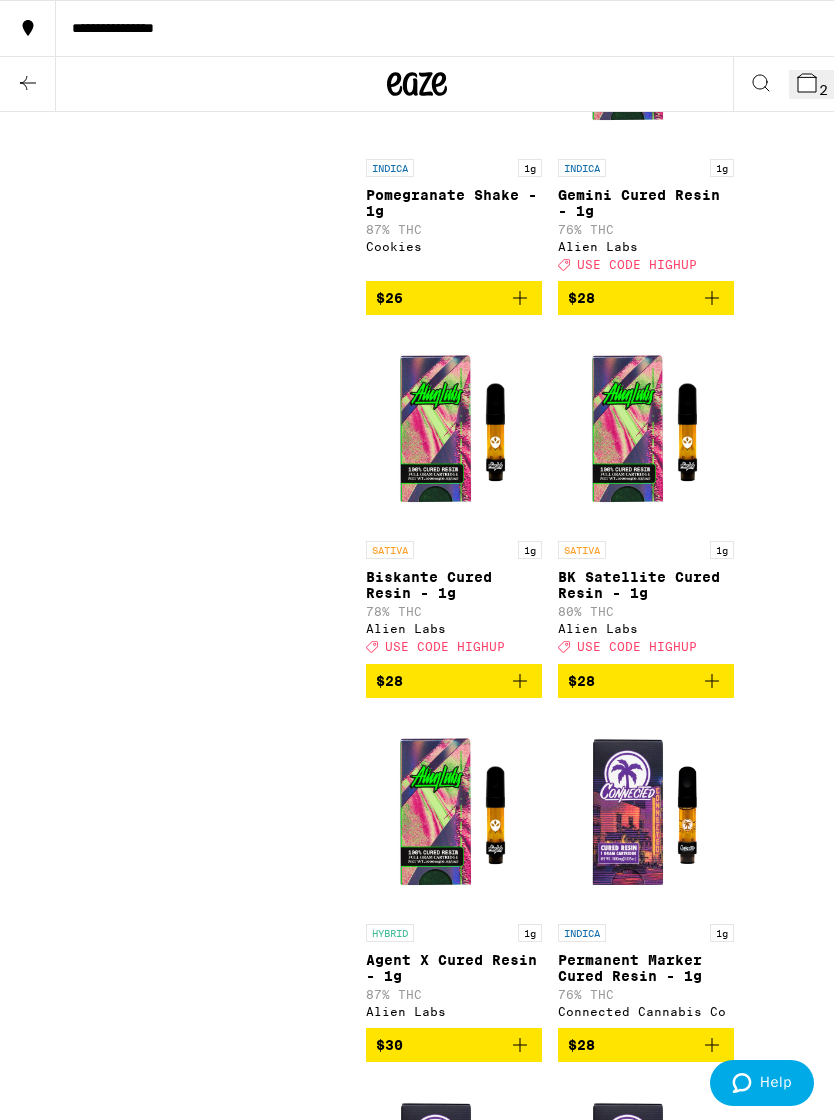scroll, scrollTop: 6114, scrollLeft: 0, axis: vertical 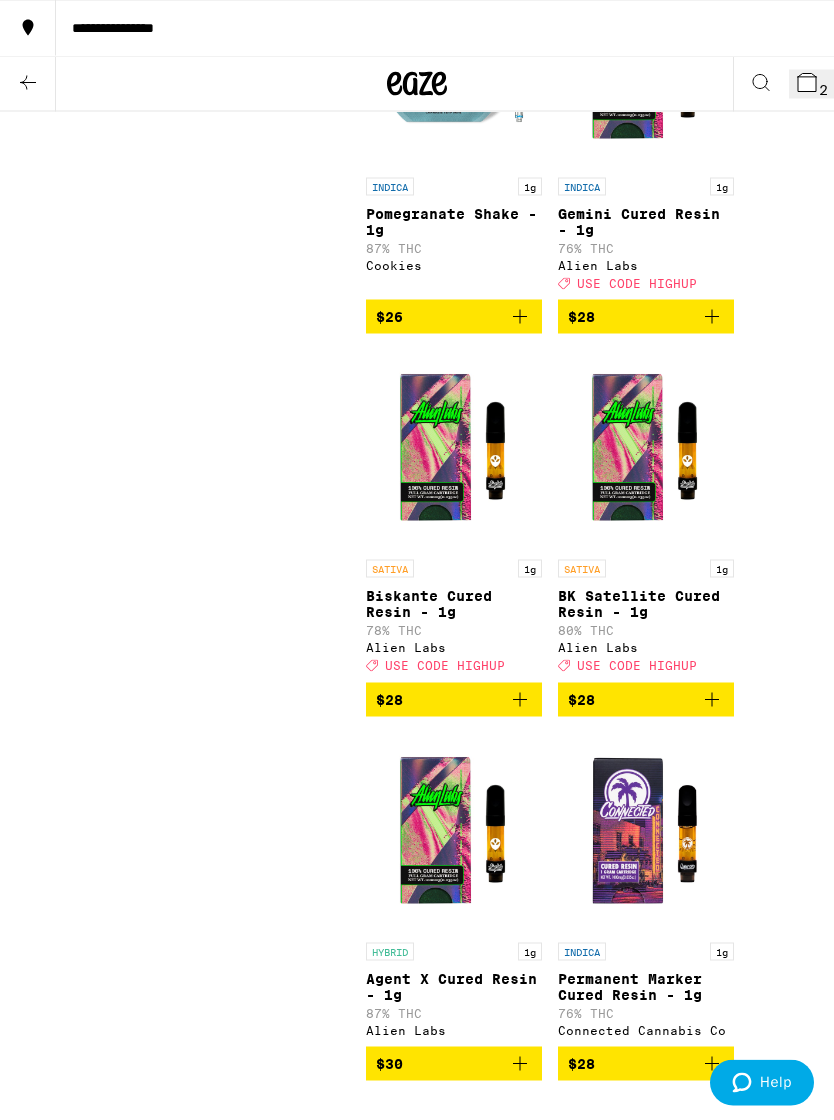 click 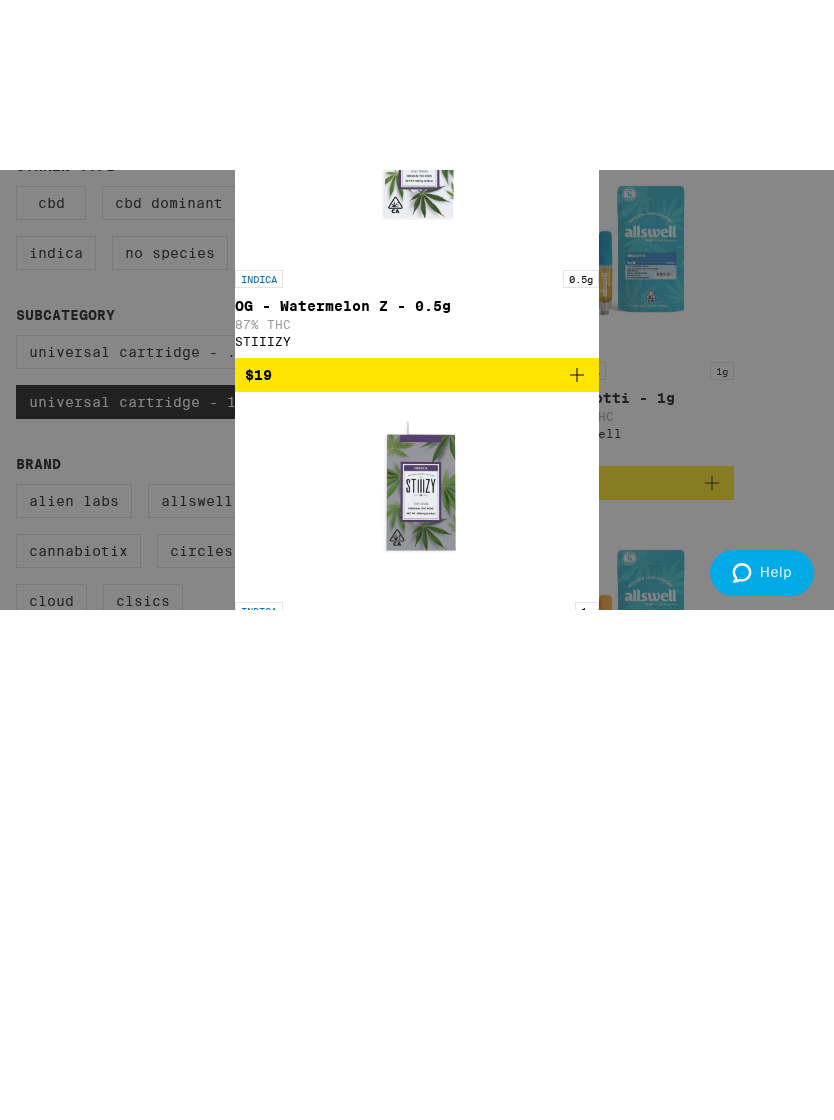 scroll, scrollTop: 0, scrollLeft: 0, axis: both 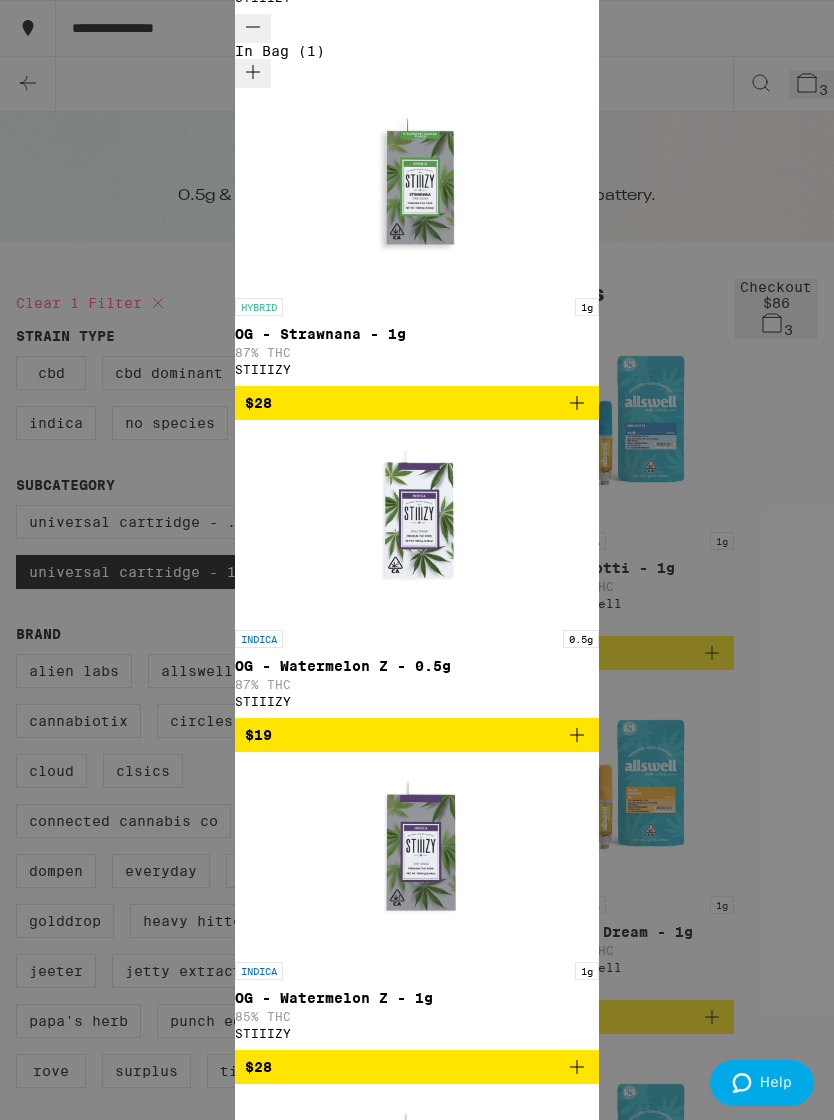 click 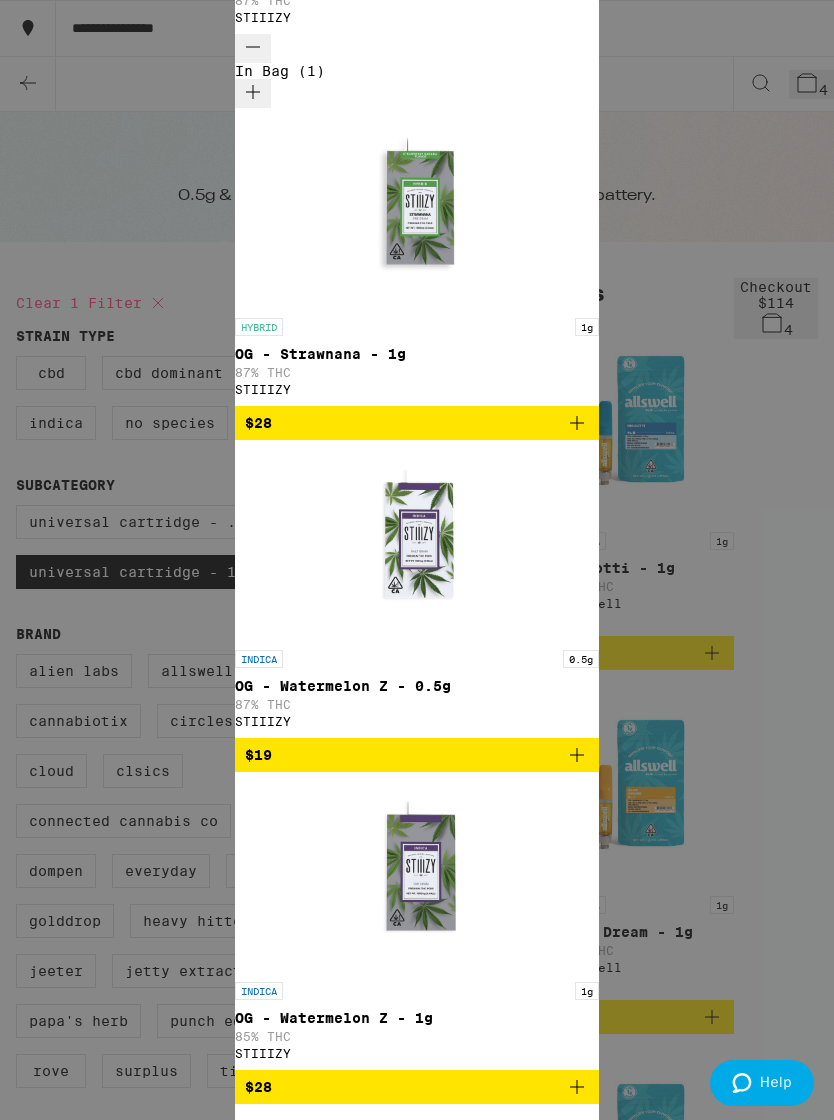 click 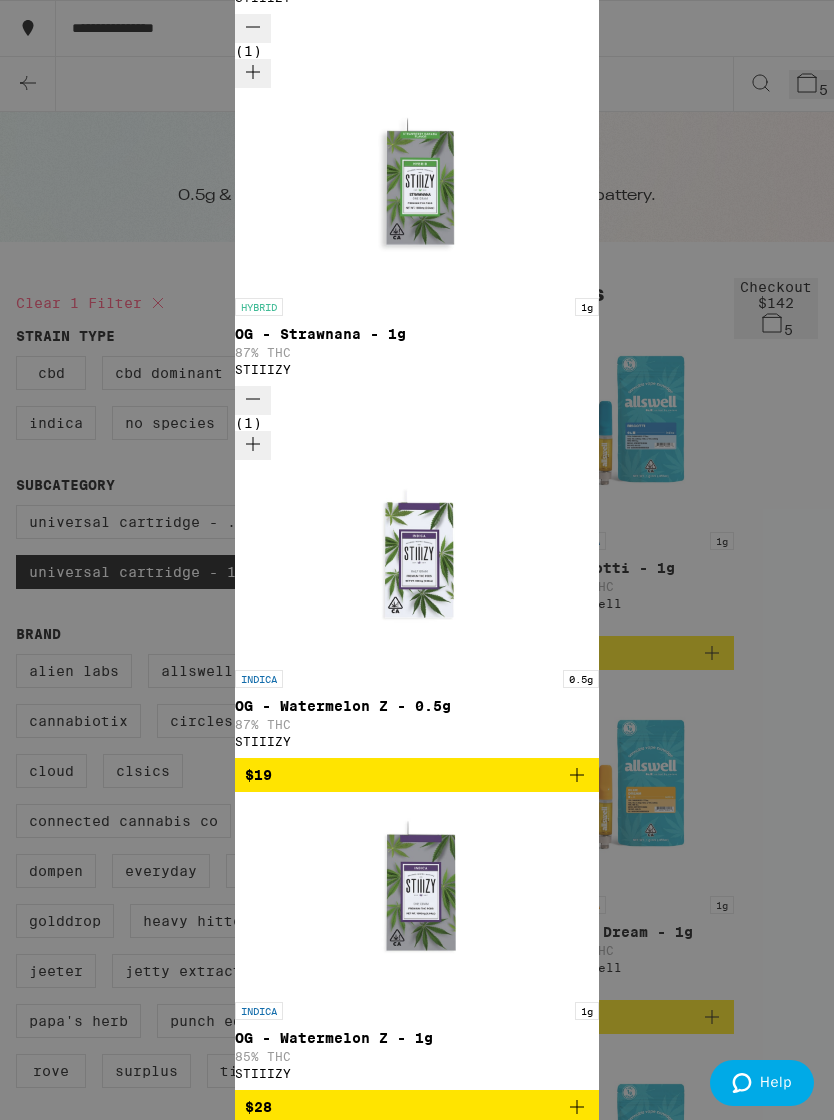 scroll, scrollTop: 163, scrollLeft: 0, axis: vertical 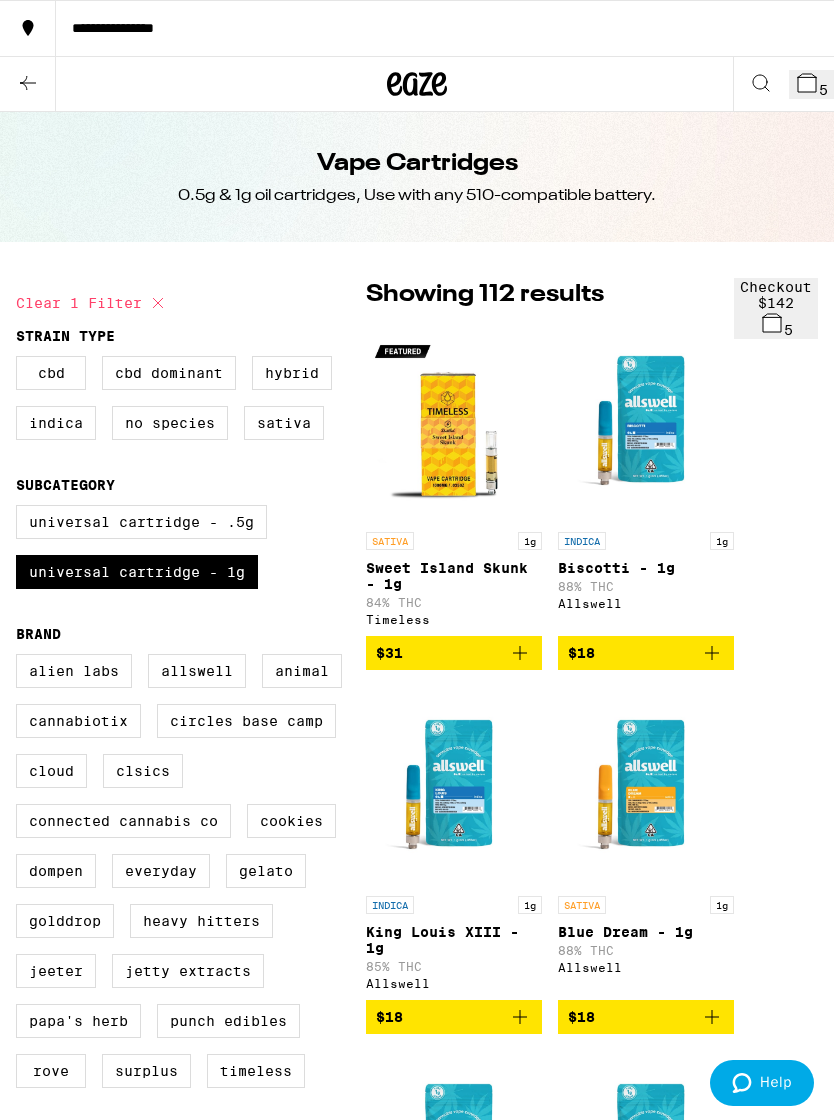 click 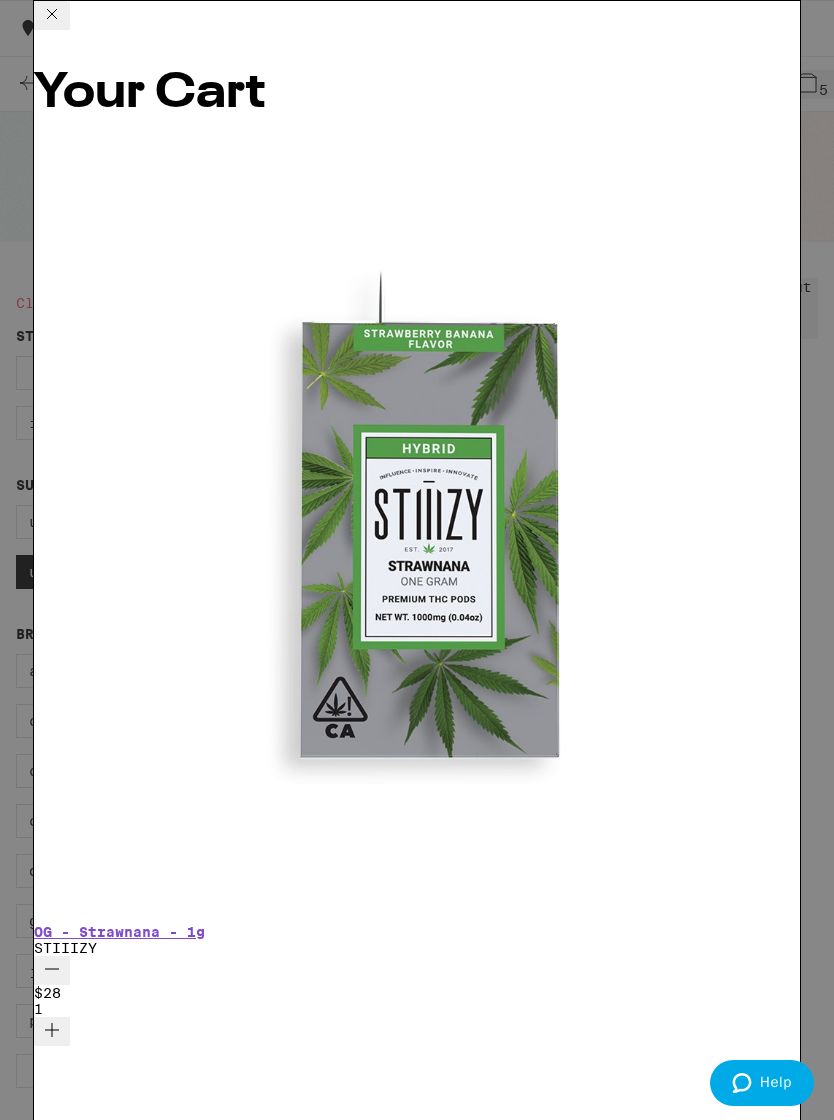 click 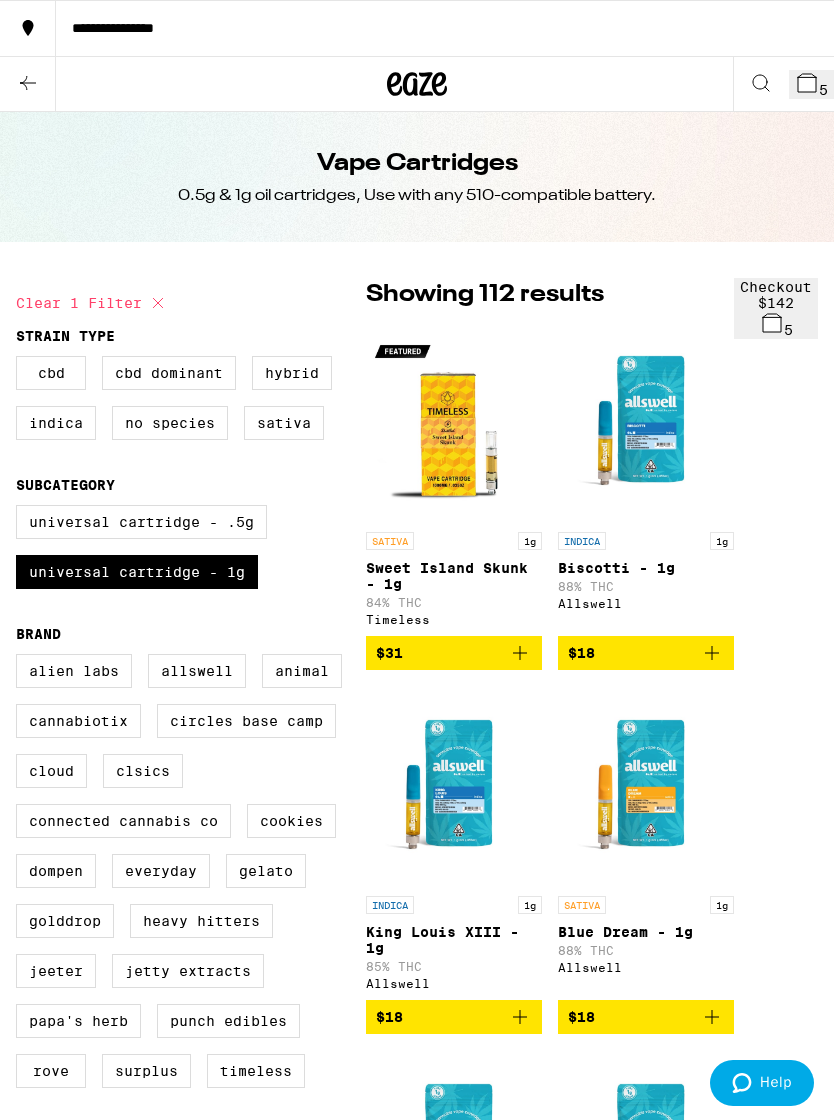 click 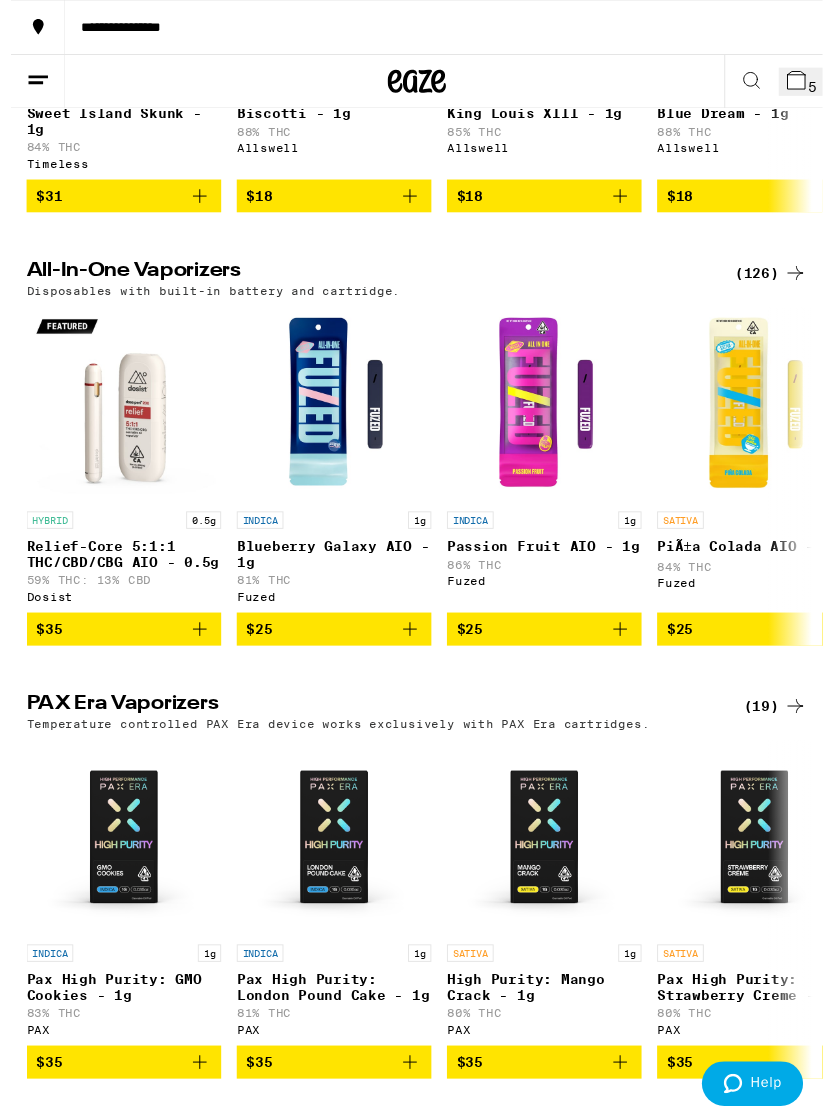 scroll, scrollTop: 1019, scrollLeft: 0, axis: vertical 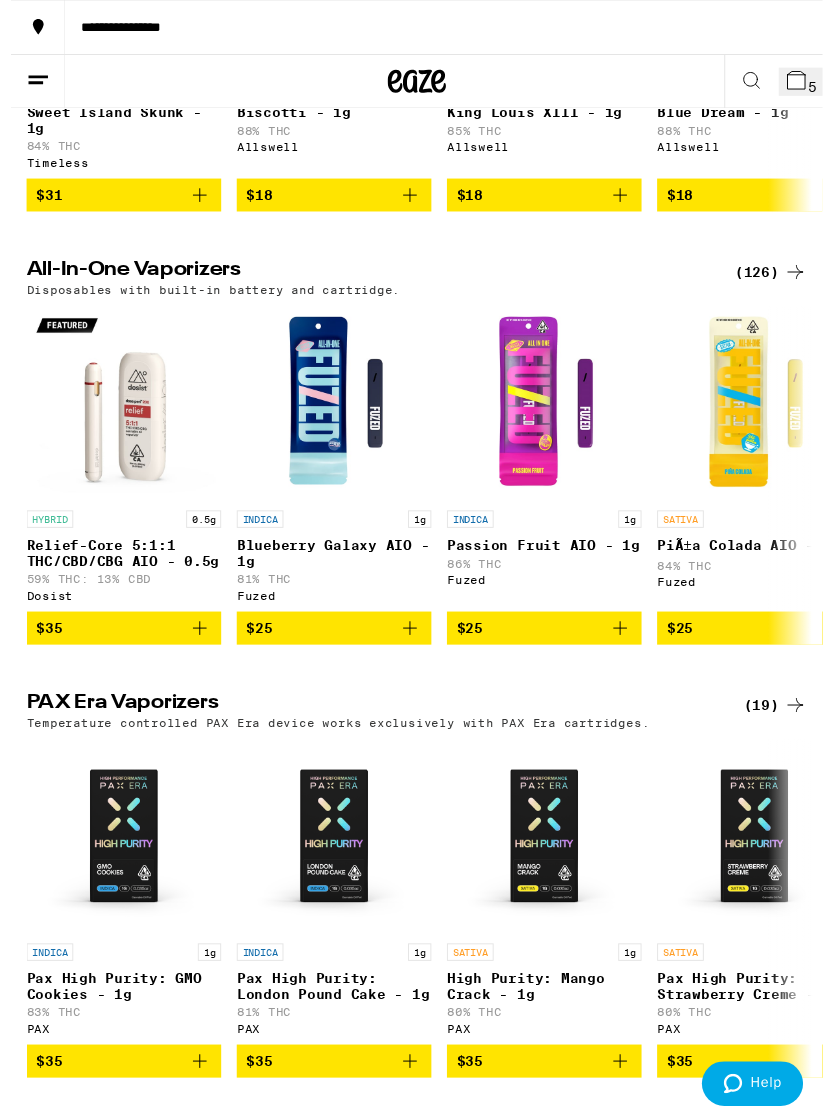 click on "(126)" at bounding box center [781, 280] 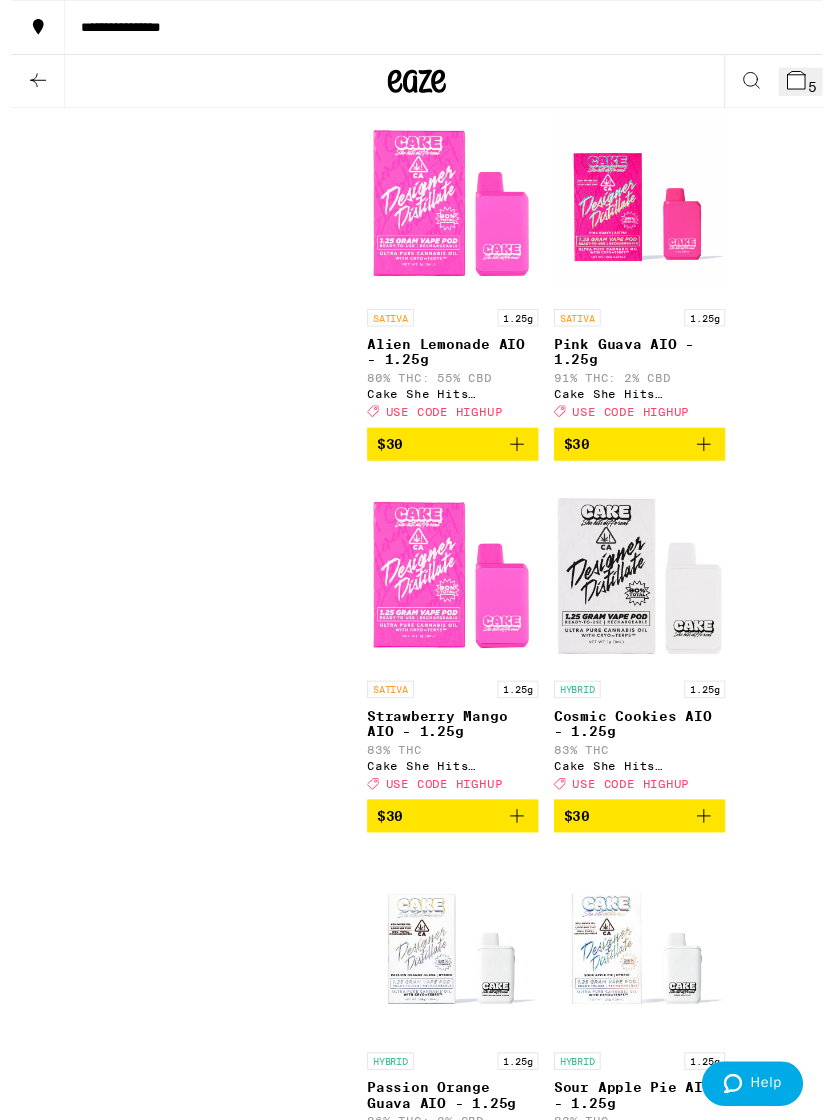 scroll, scrollTop: 4622, scrollLeft: 0, axis: vertical 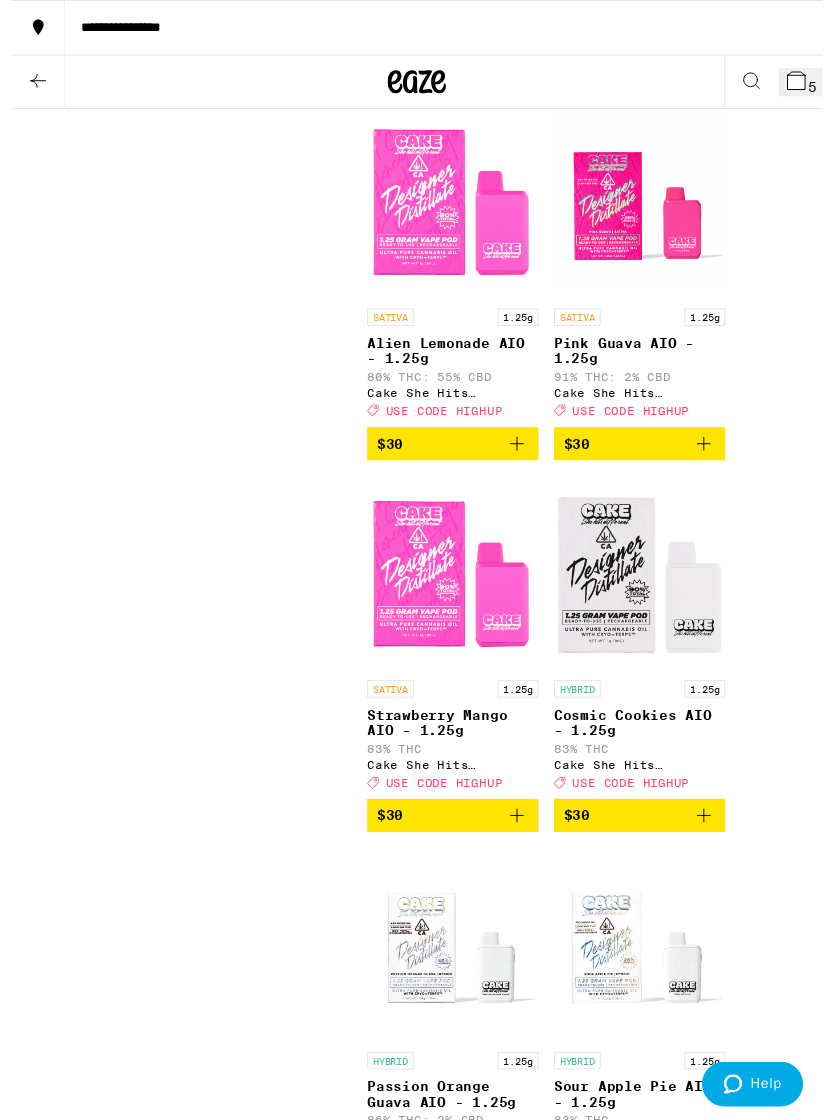 click on "SATIVA 1.25g Pink Guava AIO - 1.25g 91% THC: 2% CBD Cake She Hits Different Deal Created with Sketch. USE CODE HIGHUP" at bounding box center [646, 273] 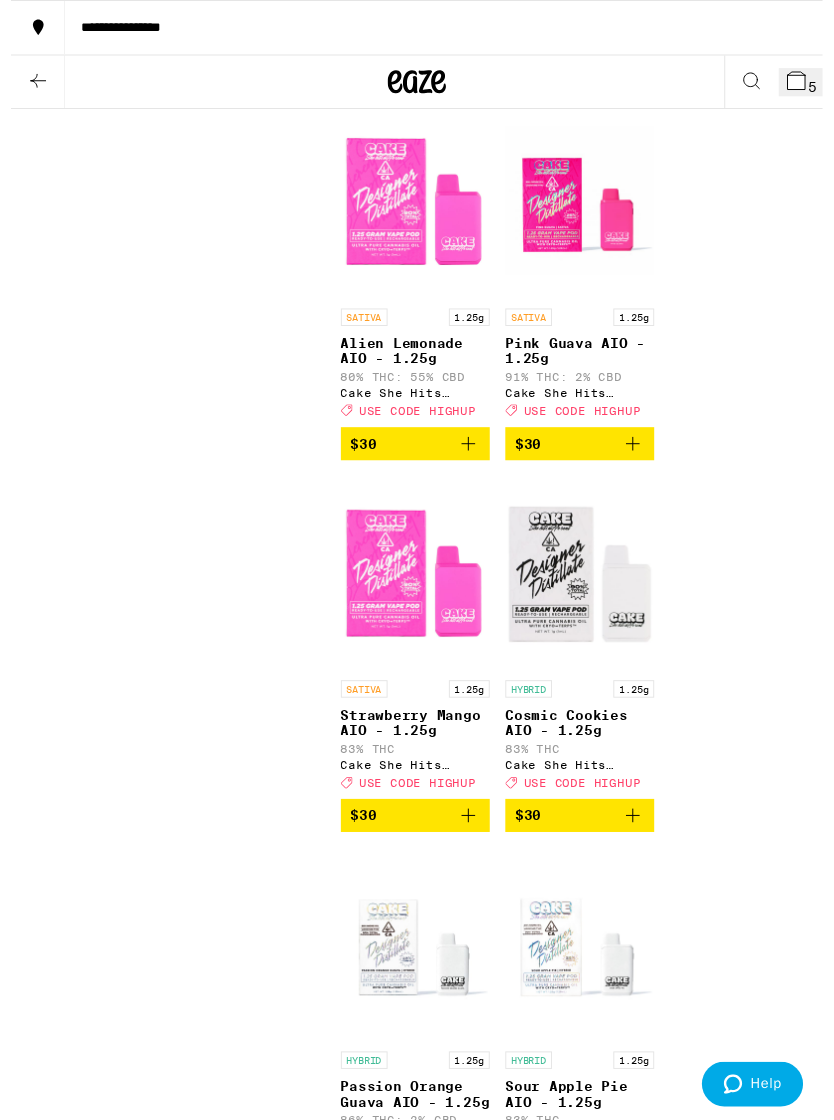 click on "Add To Bag $30" at bounding box center (68, 19738) 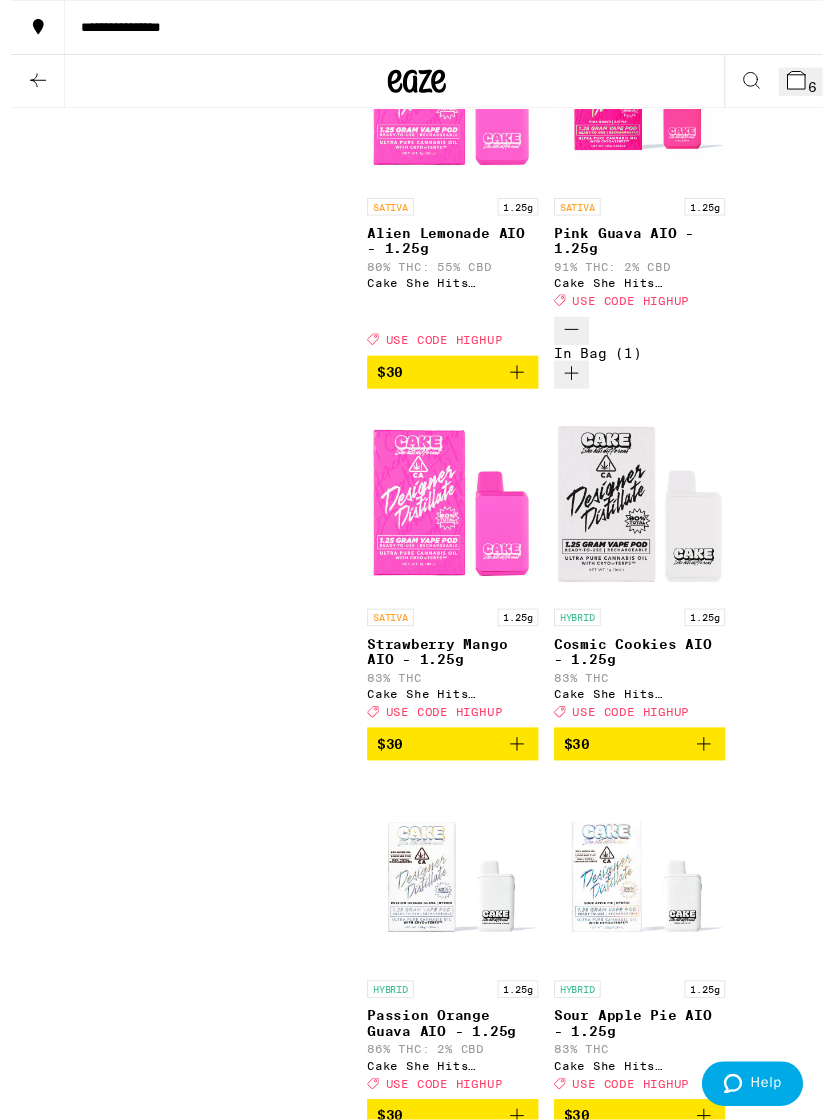 scroll, scrollTop: 4737, scrollLeft: 0, axis: vertical 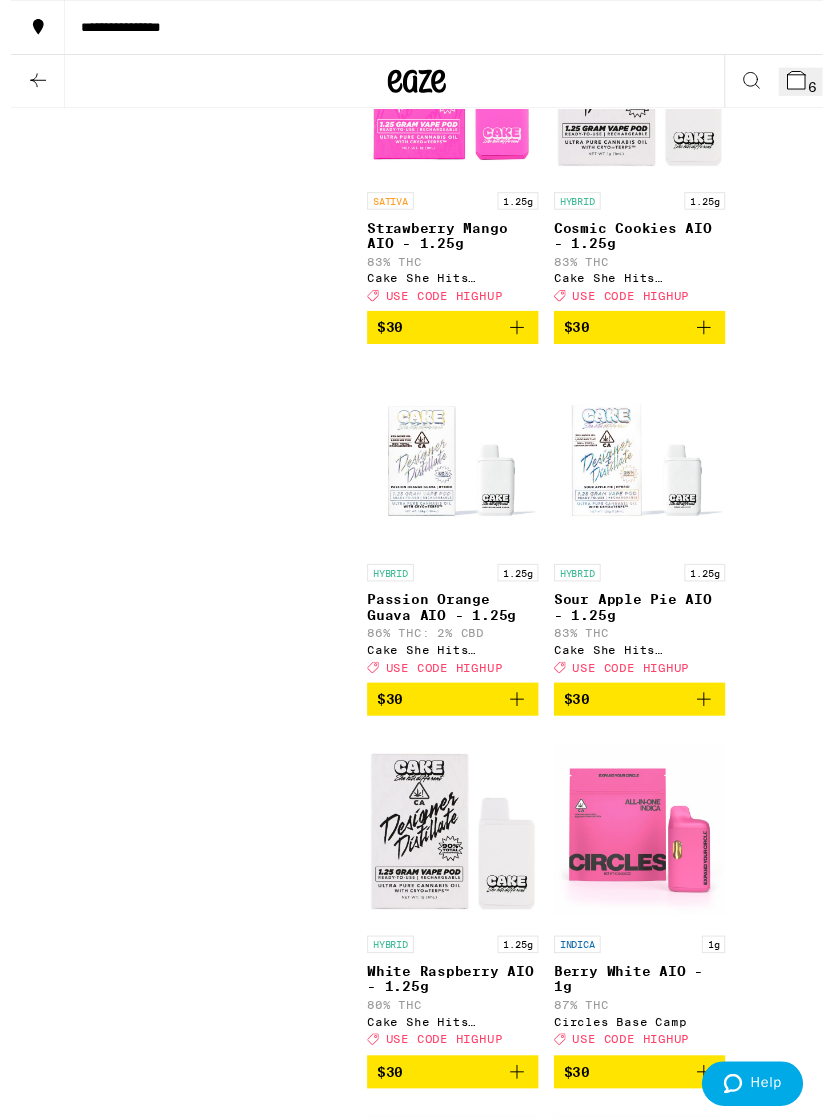 click on "$30" at bounding box center [646, 719] 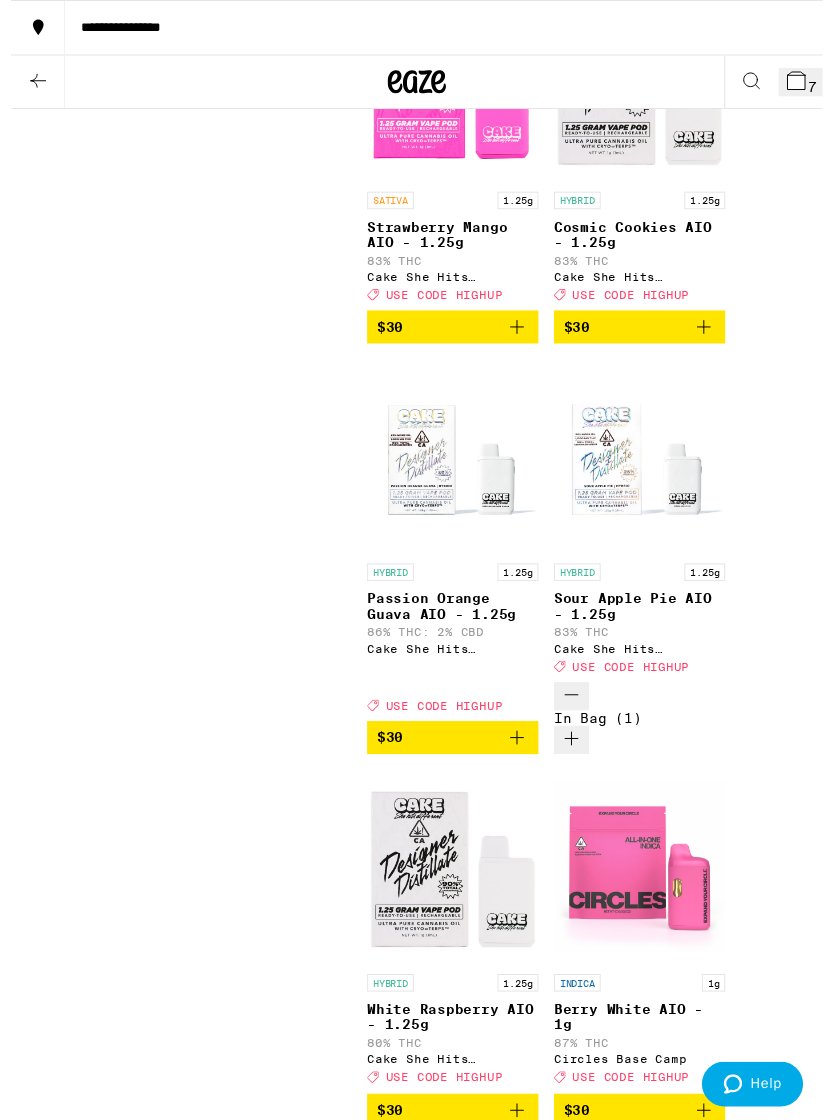click on "7" at bounding box center [811, 84] 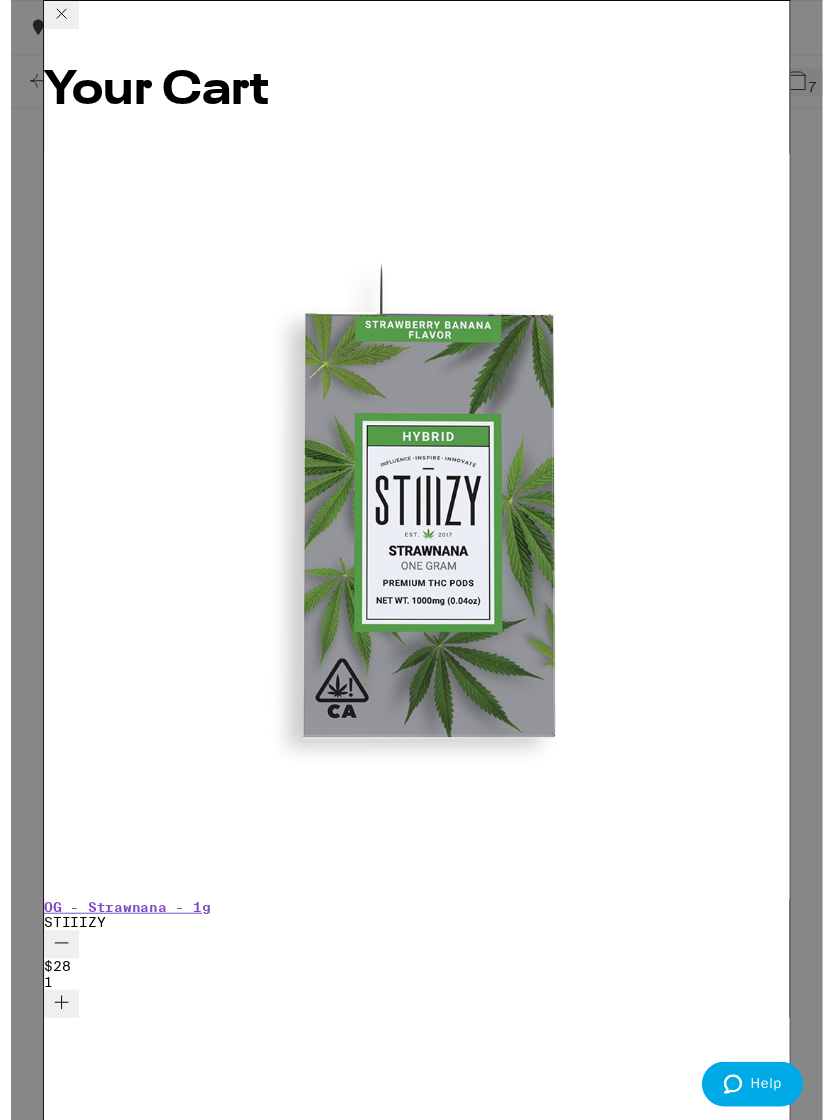 click on "Apply Promo" at bounding box center [89, 6200] 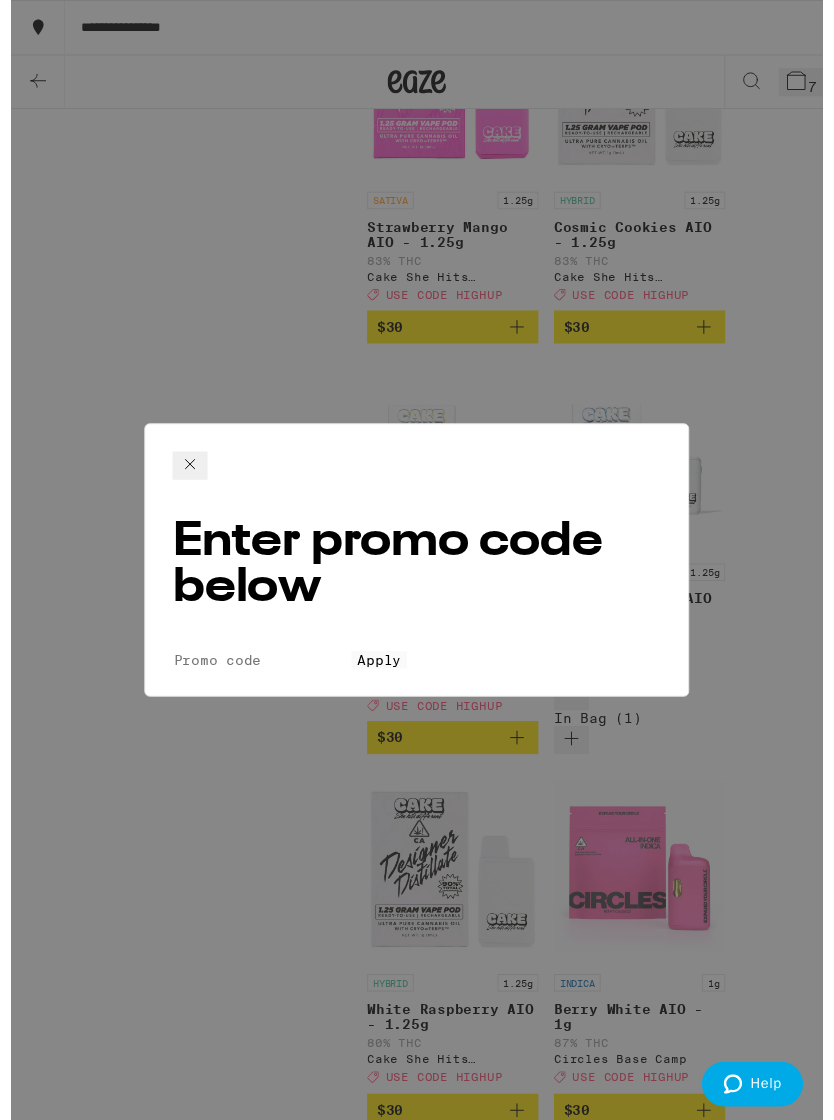 click on "Promo Code" at bounding box center (258, 678) 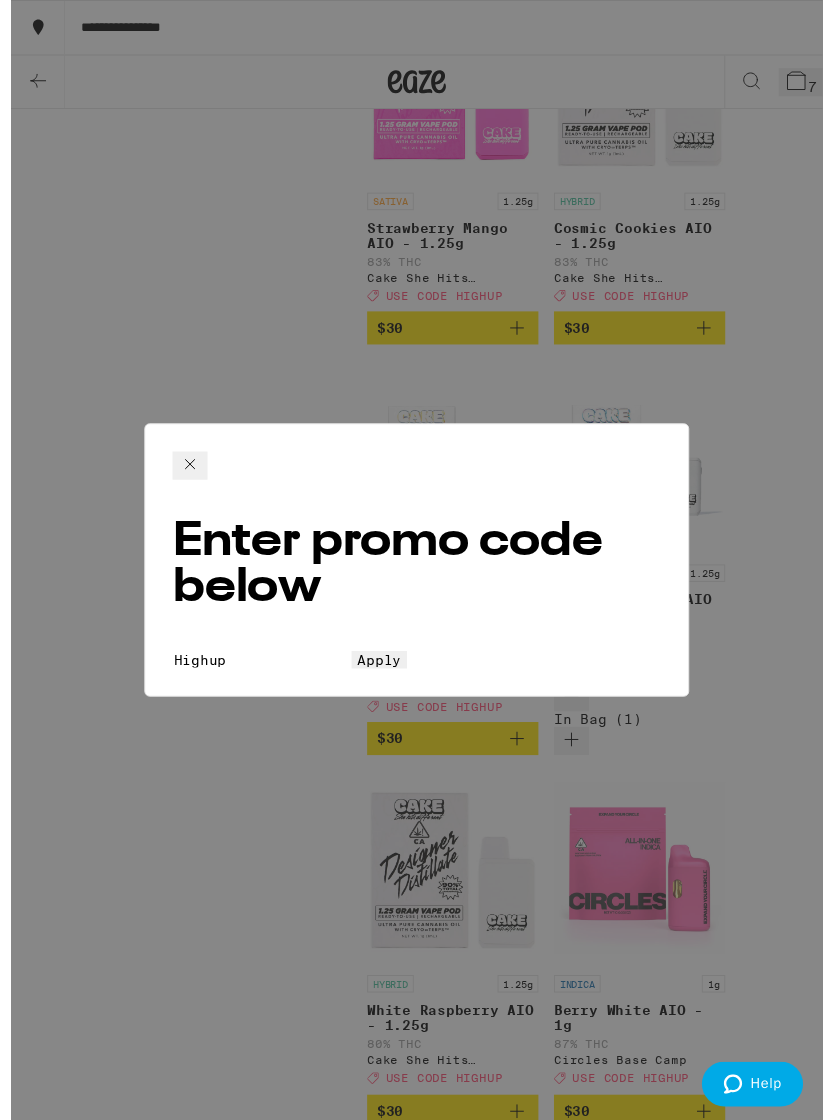 type on "Highup" 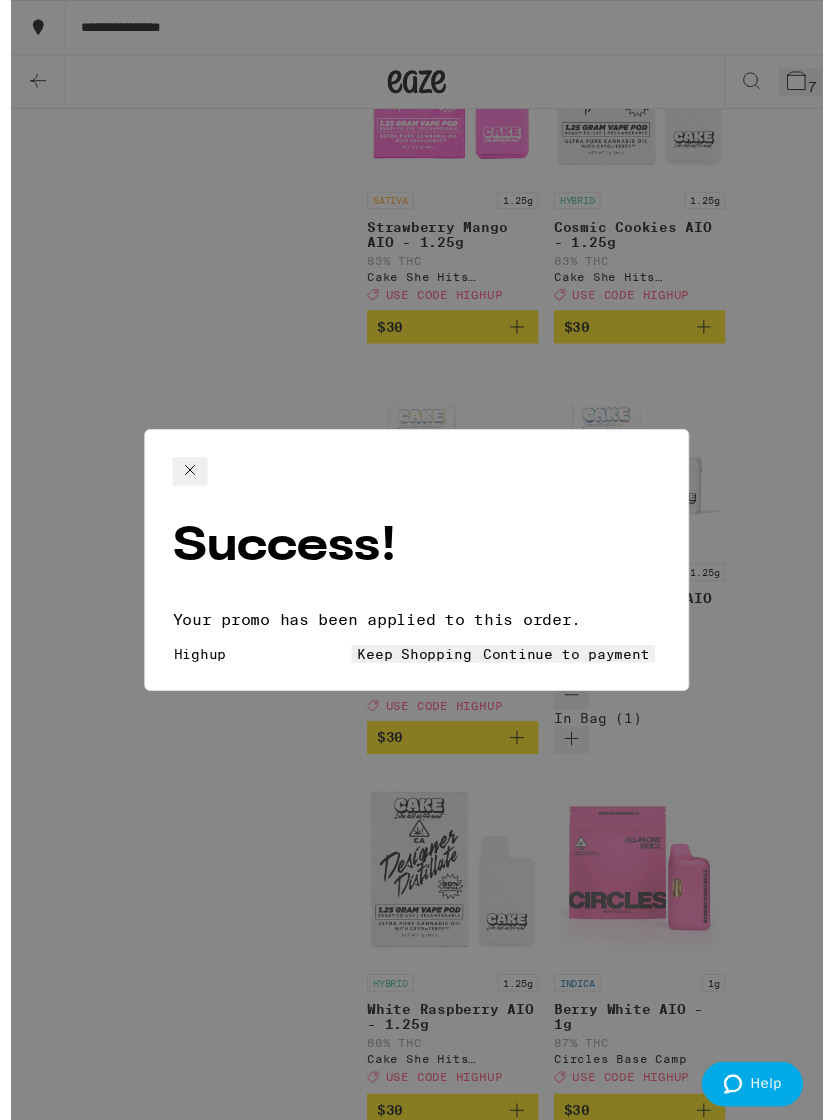 click on "Keep Shopping" at bounding box center [414, 672] 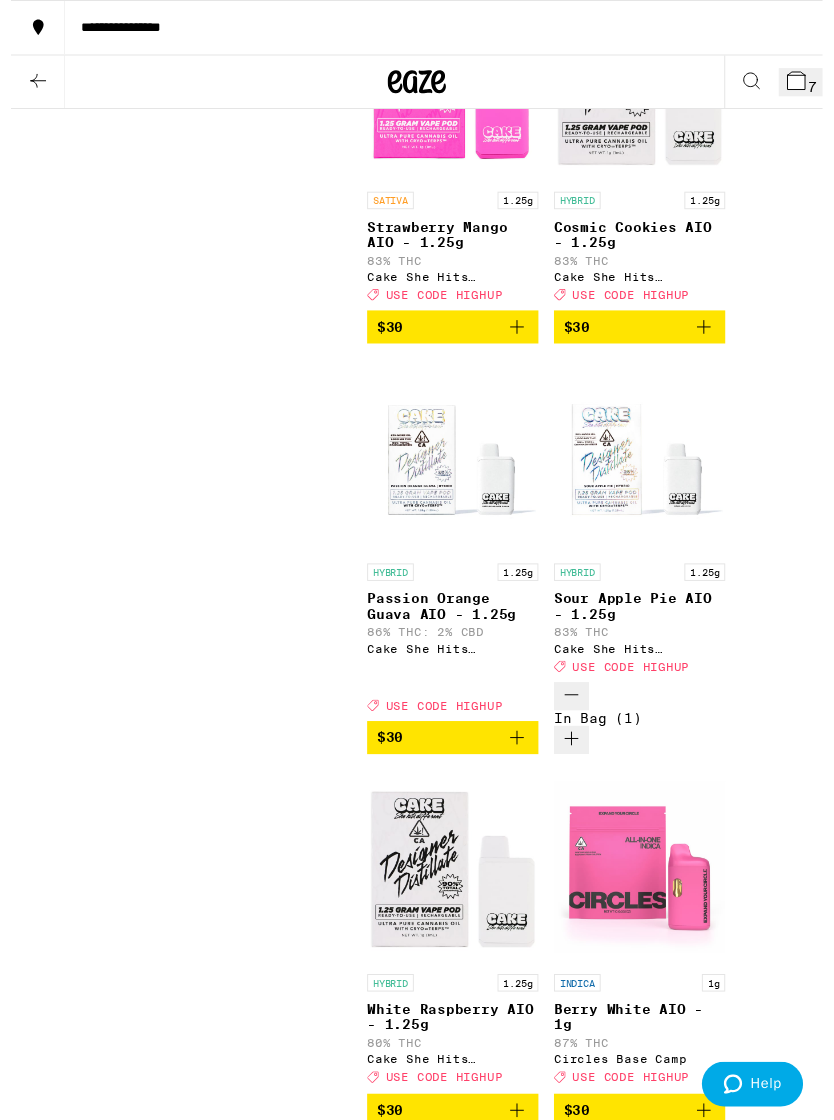 click 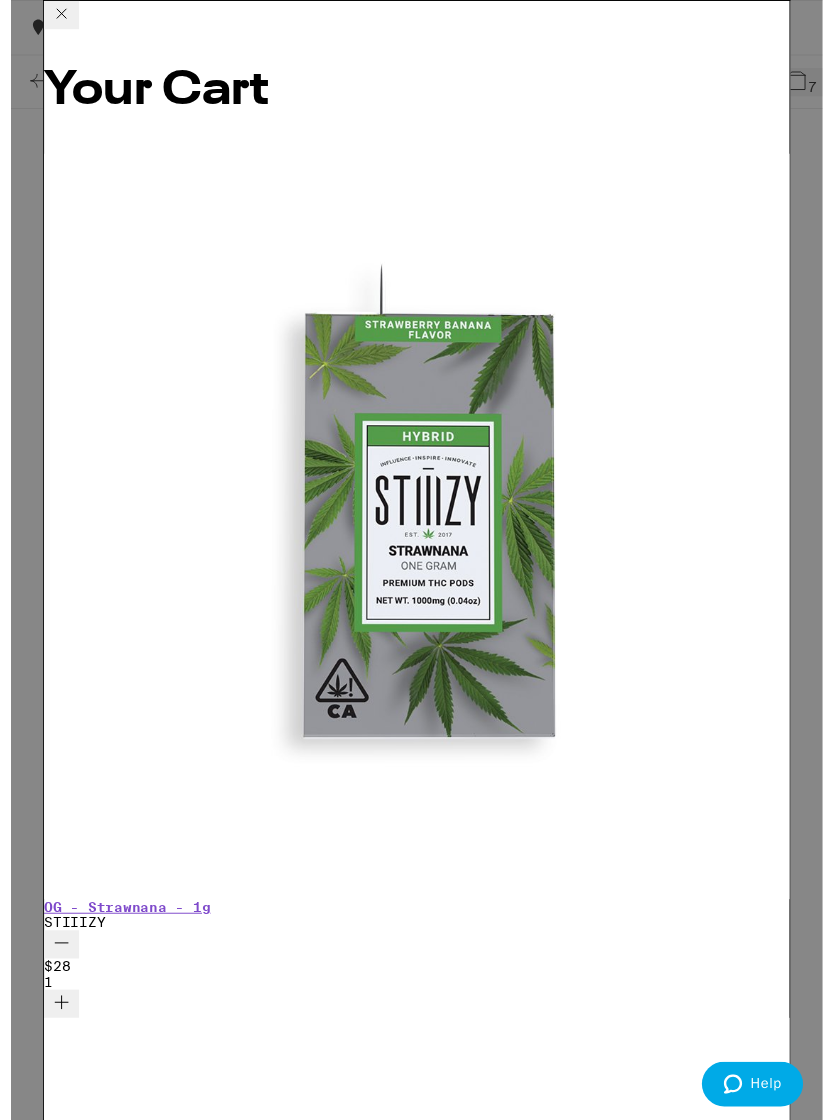 scroll, scrollTop: 0, scrollLeft: 0, axis: both 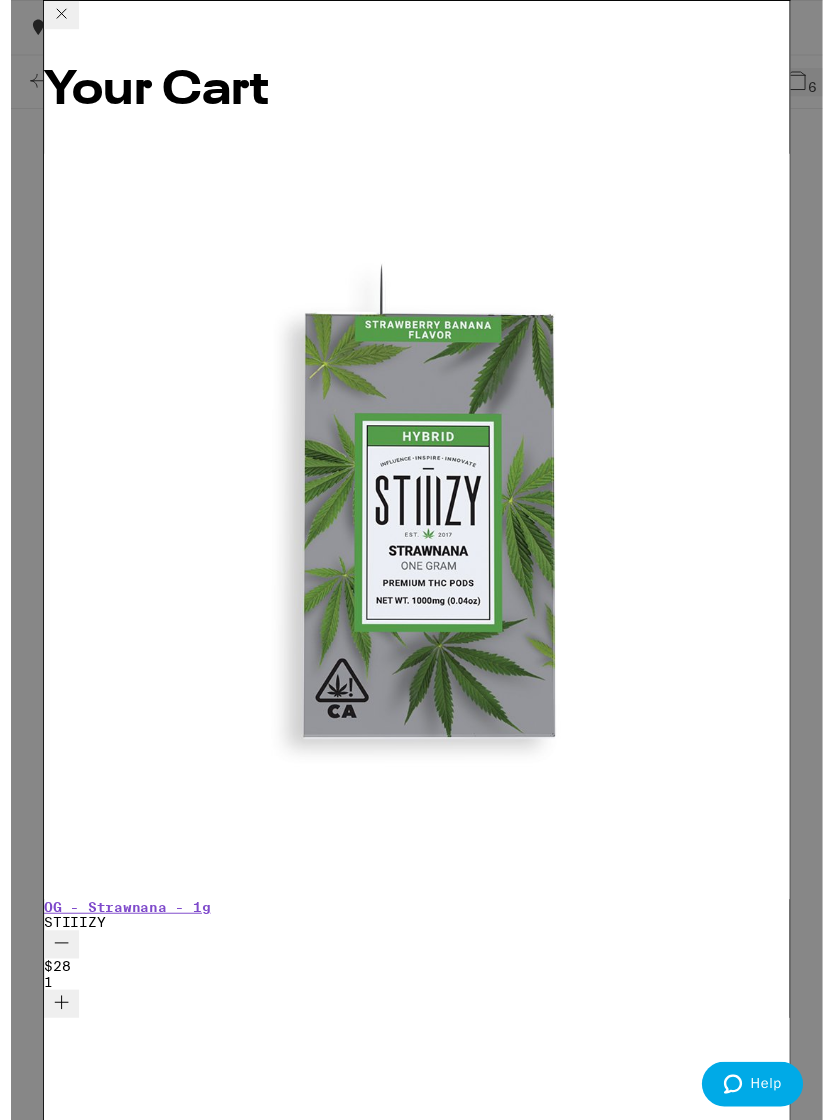 click on "Checkout" at bounding box center [187, 6110] 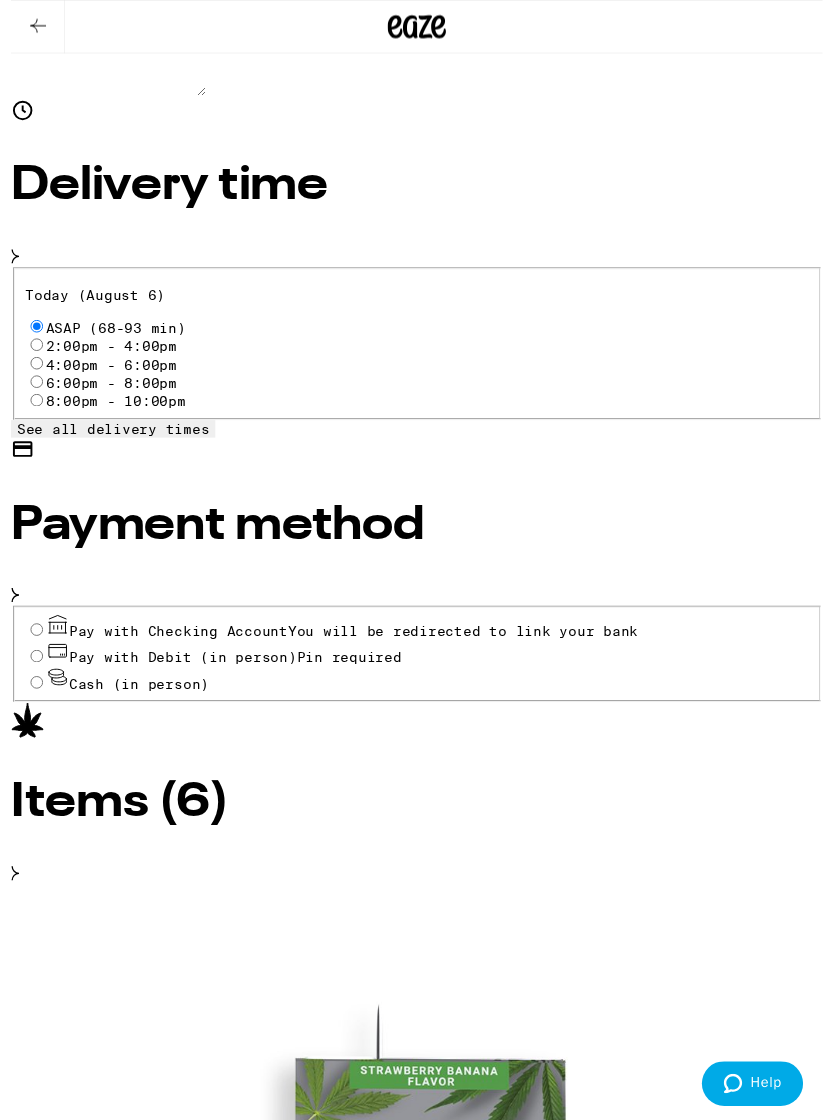 scroll, scrollTop: 557, scrollLeft: 0, axis: vertical 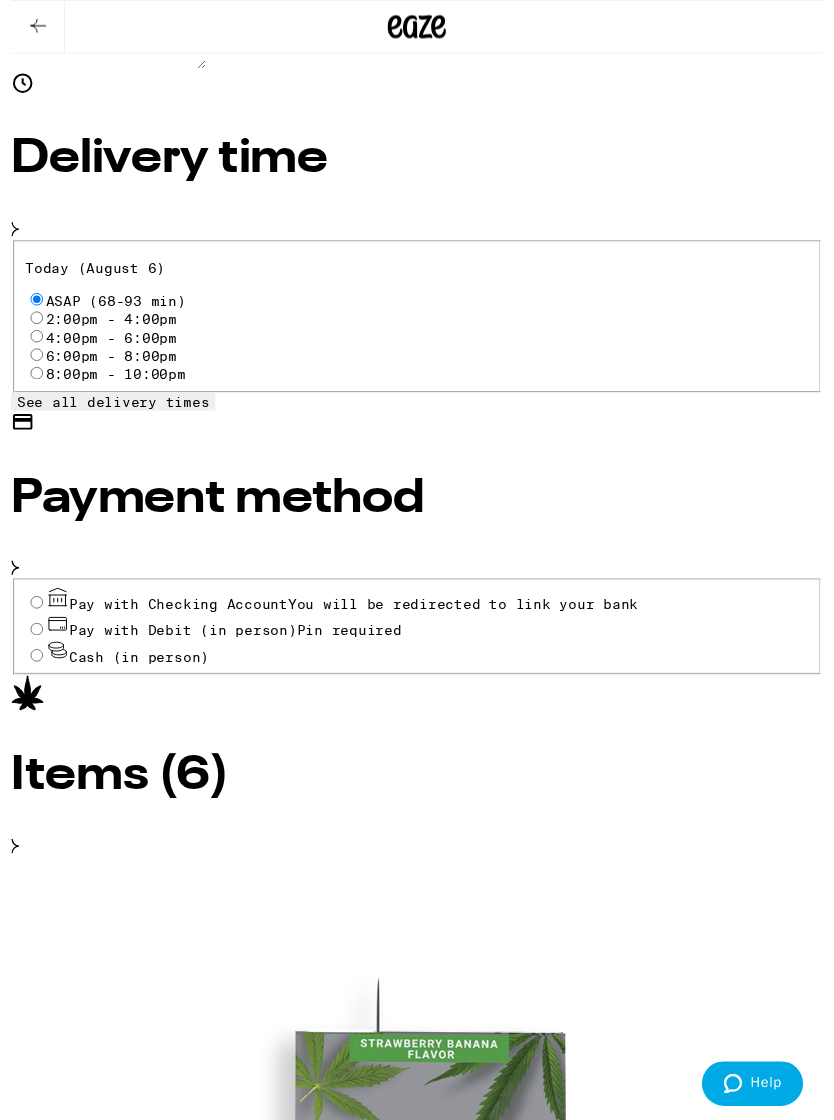 click on "Pay with Debit (in person) Pin required" at bounding box center [26, 646] 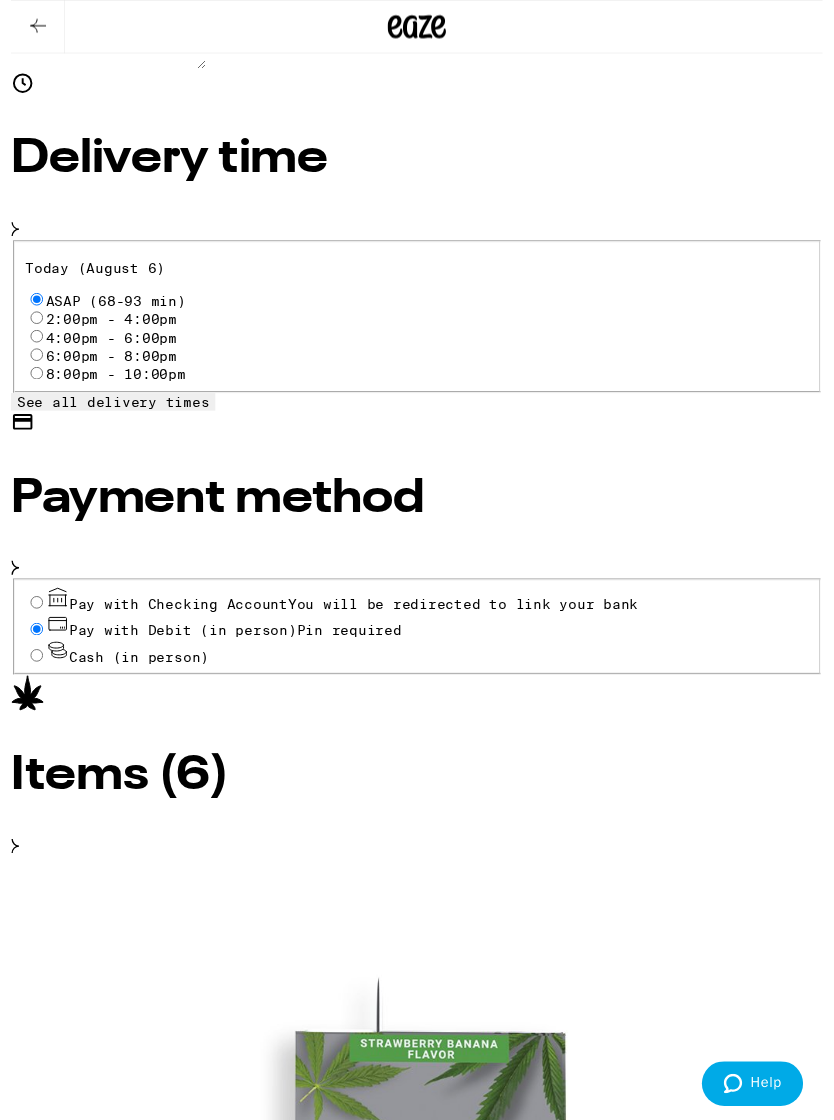 radio on "true" 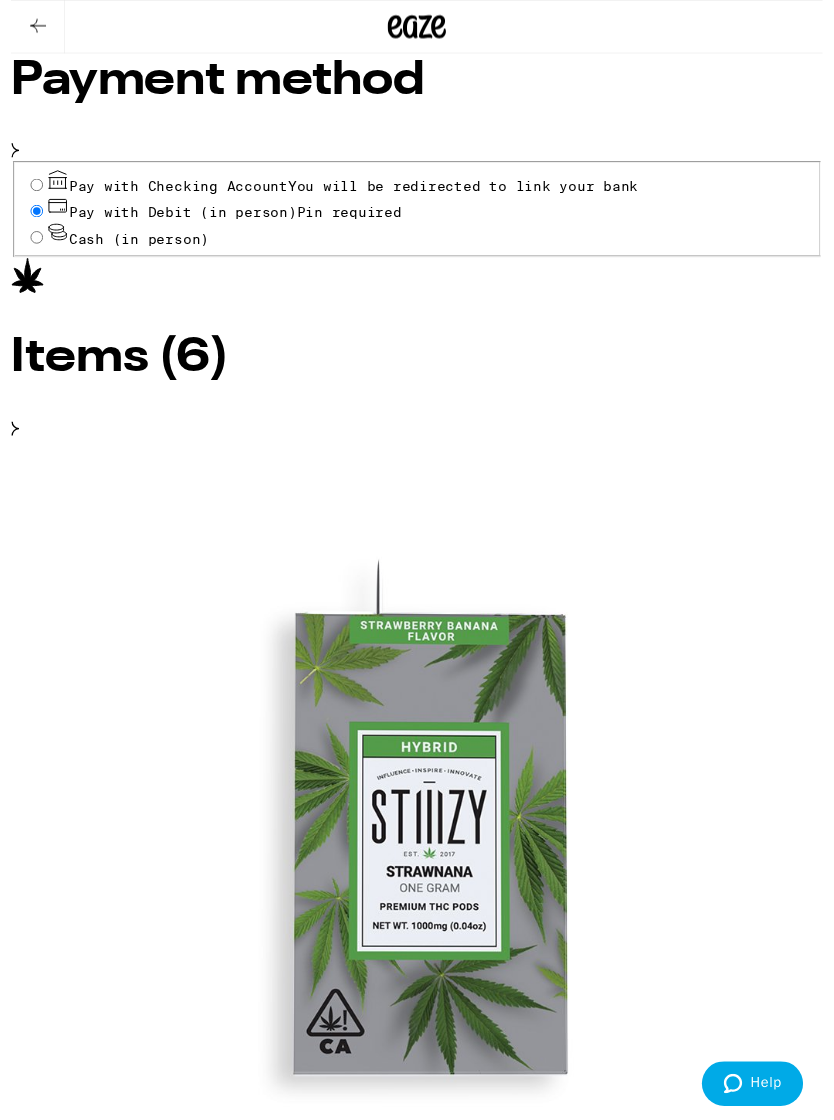 scroll, scrollTop: 987, scrollLeft: 0, axis: vertical 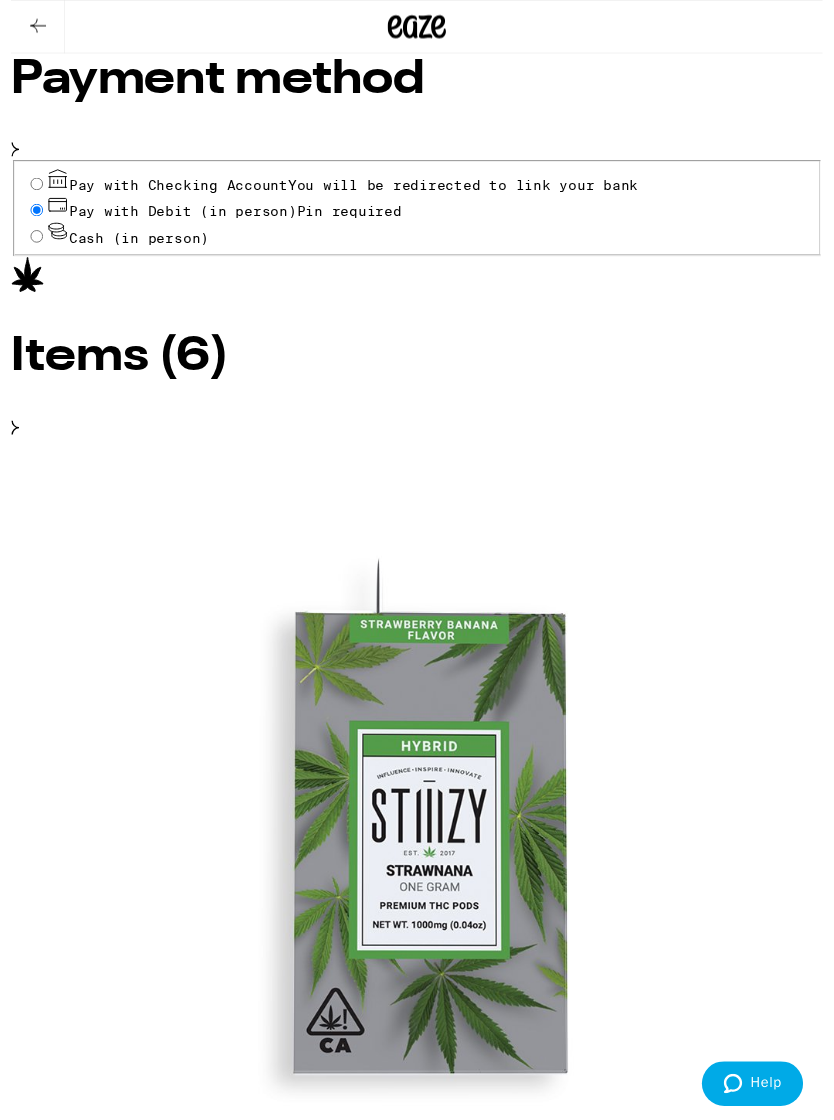 click on "Other" at bounding box center (417, 6208) 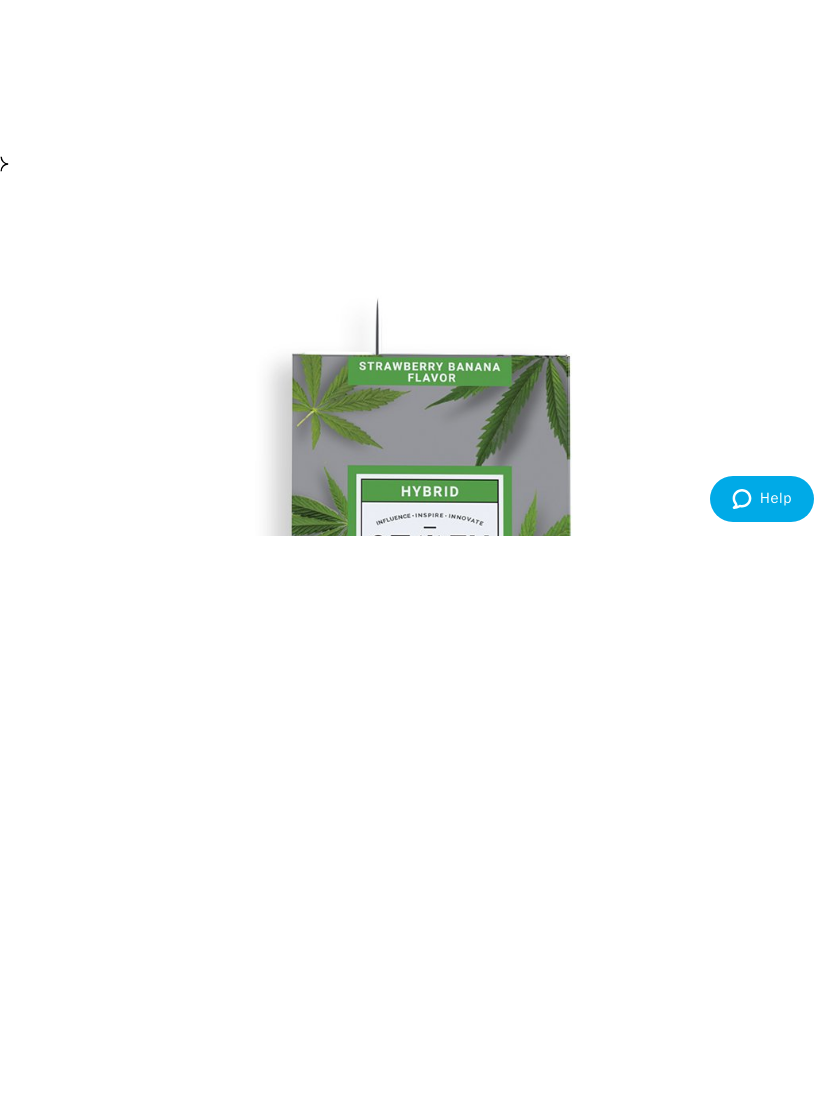scroll, scrollTop: 1109, scrollLeft: 0, axis: vertical 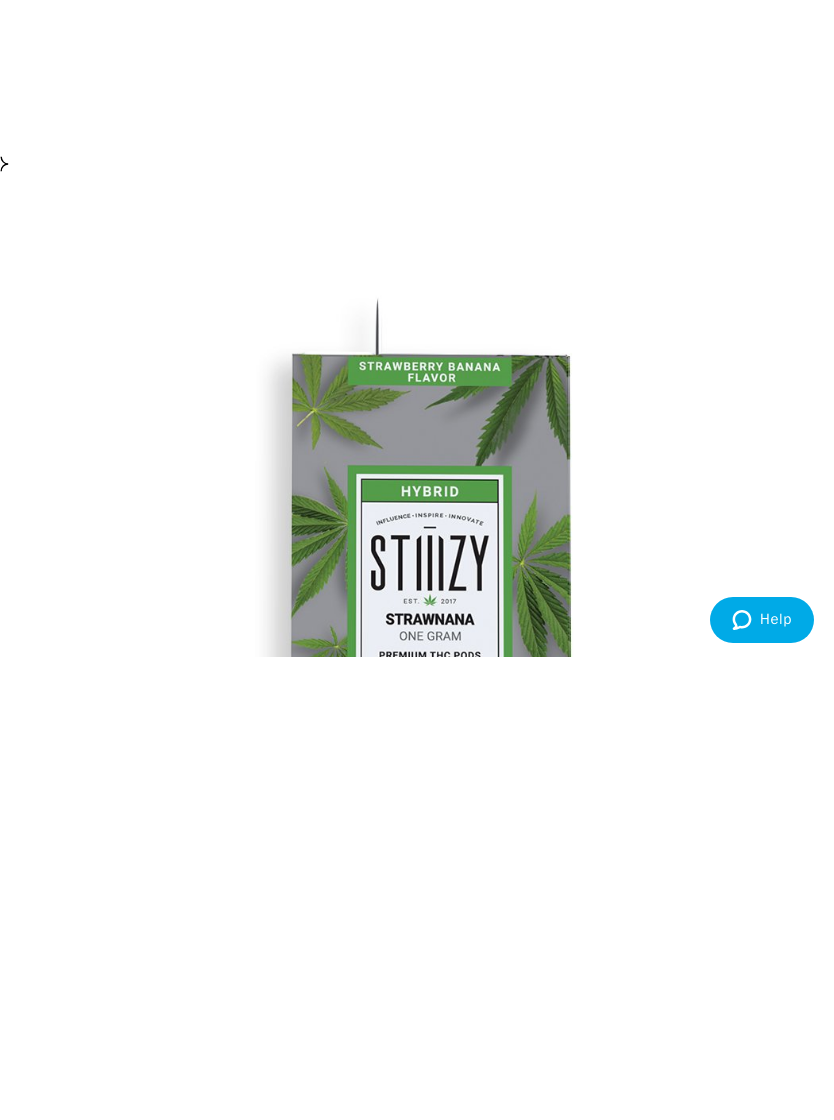 type on "20" 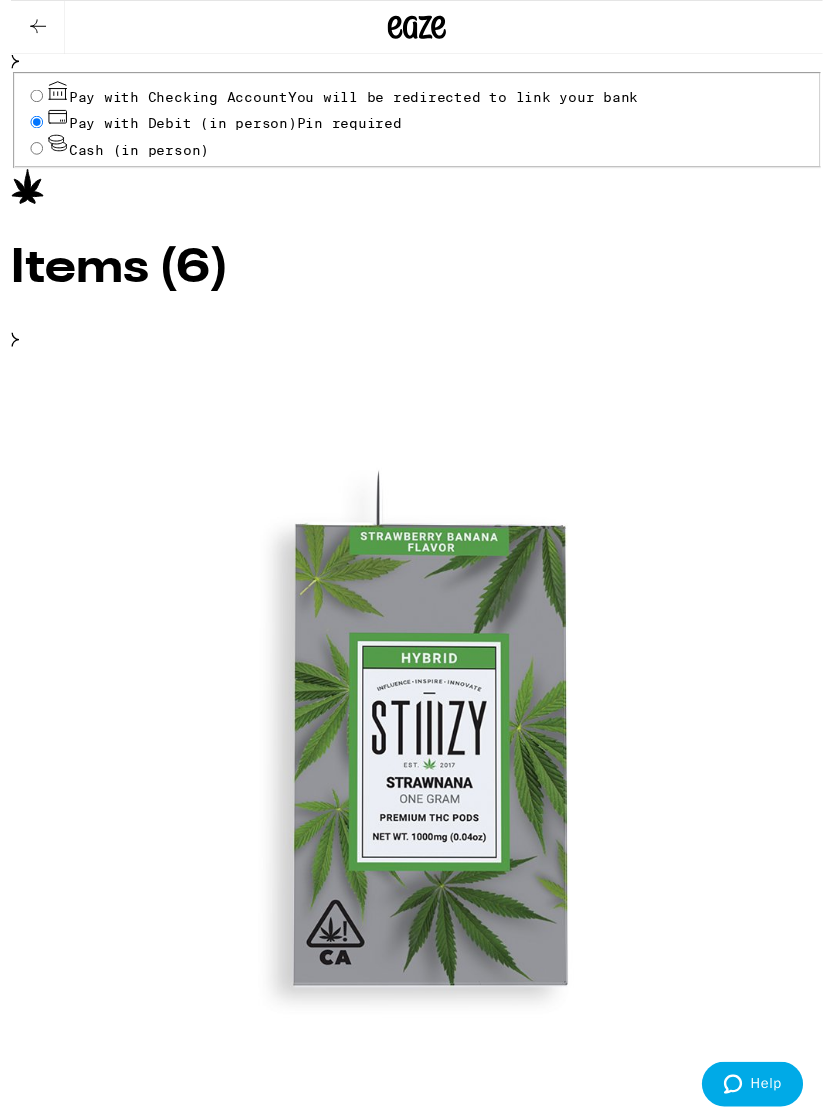 click on "Save" at bounding box center [417, 6167] 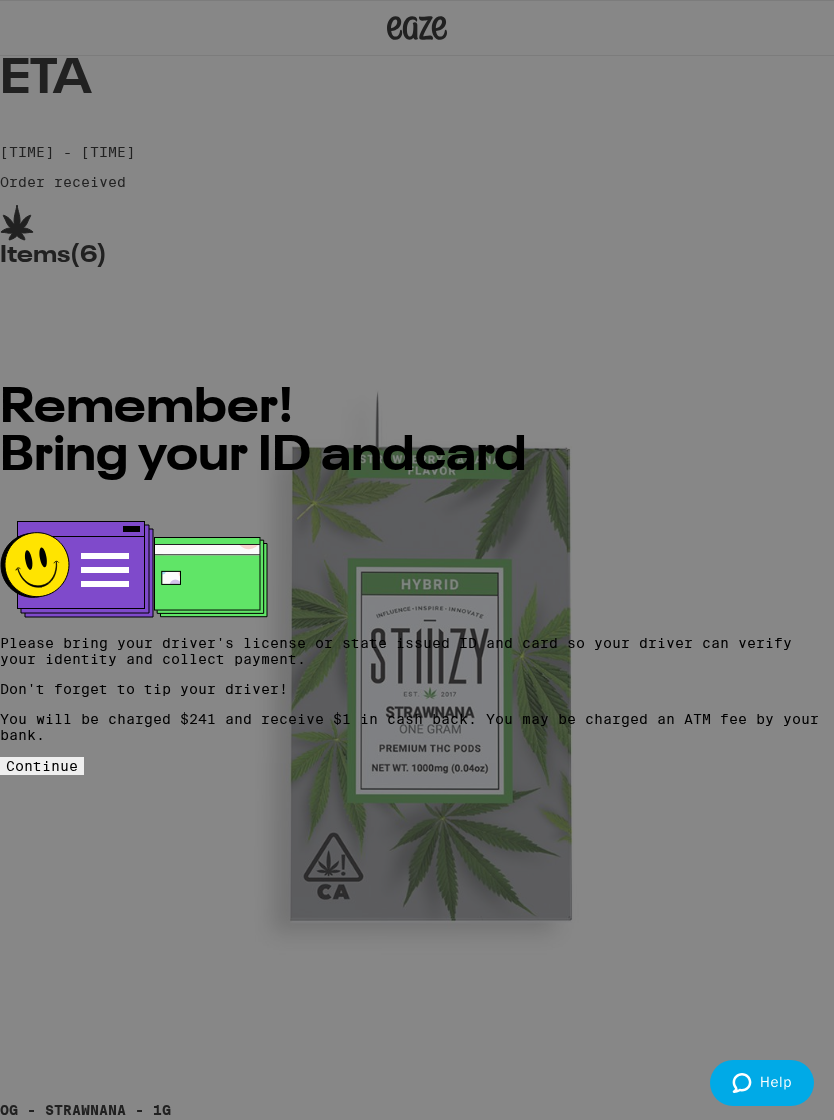 click on "Continue" at bounding box center [42, 766] 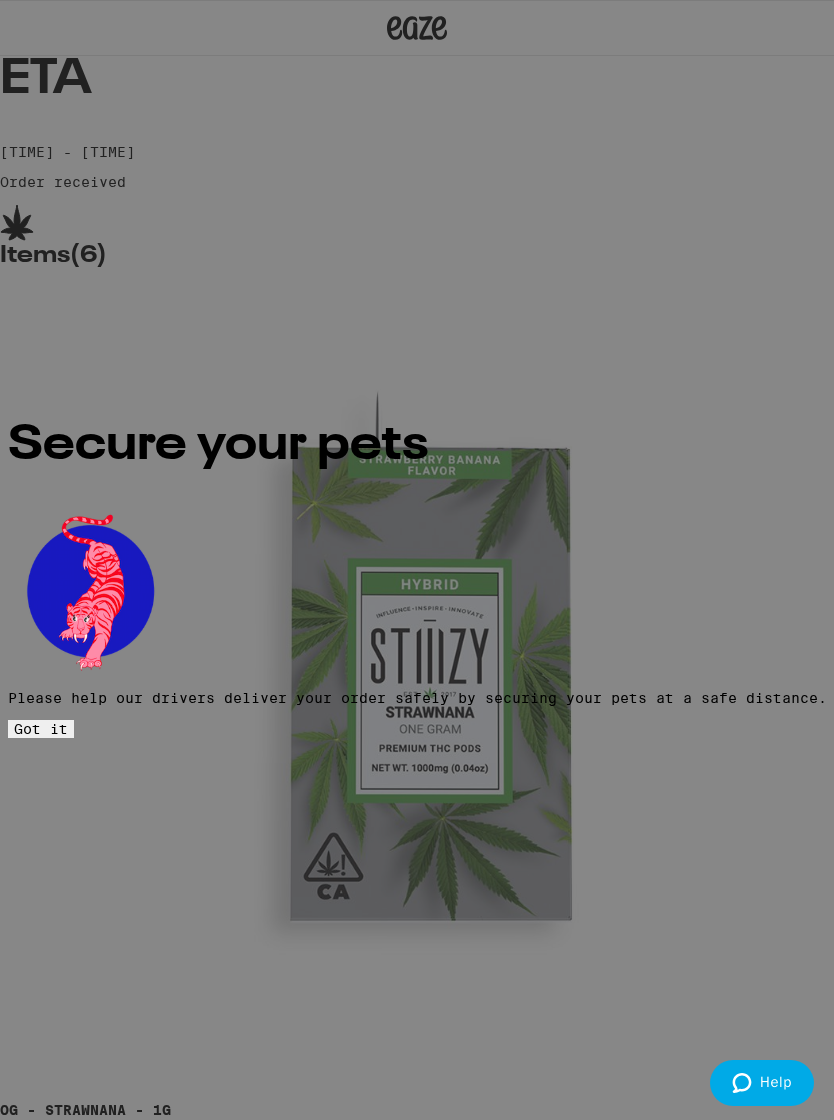 click on "Got it" at bounding box center [41, 729] 